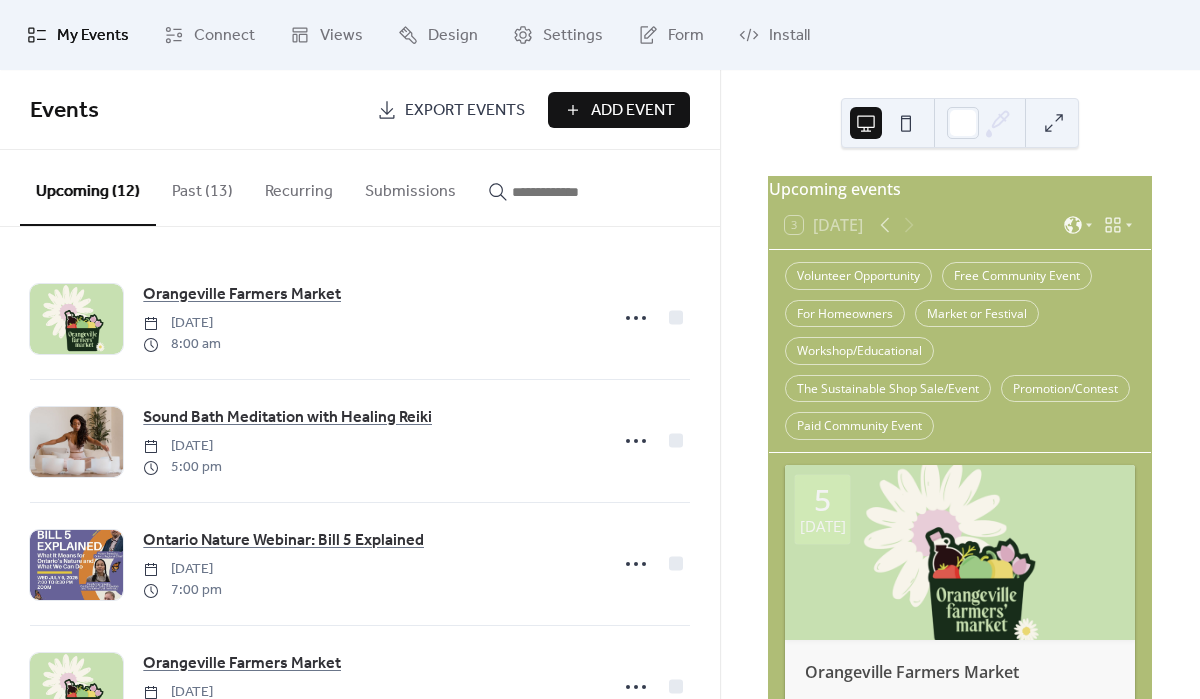 scroll, scrollTop: 0, scrollLeft: 0, axis: both 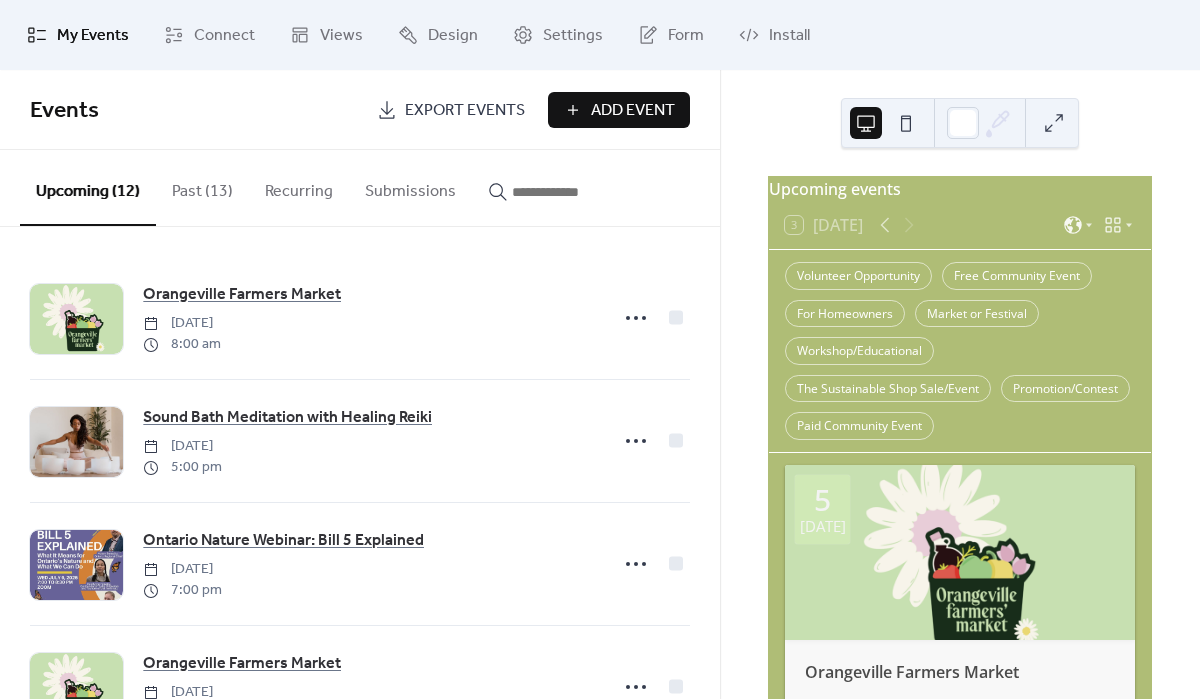 click on "Add Event" at bounding box center [633, 111] 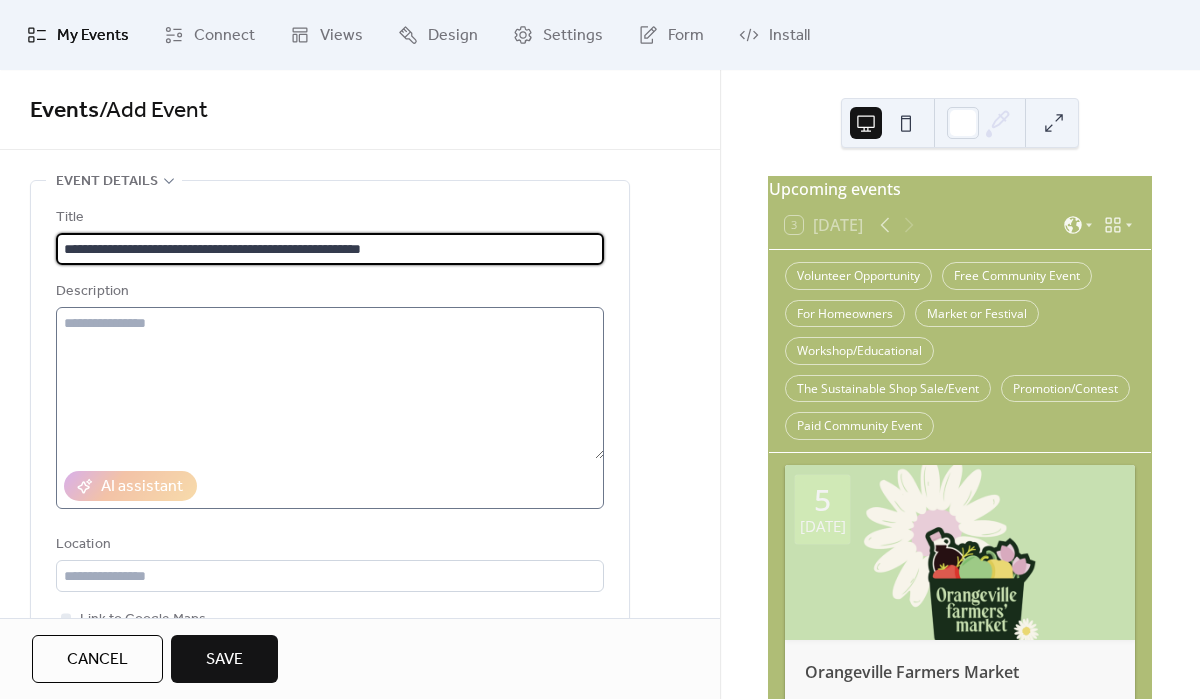 type on "**********" 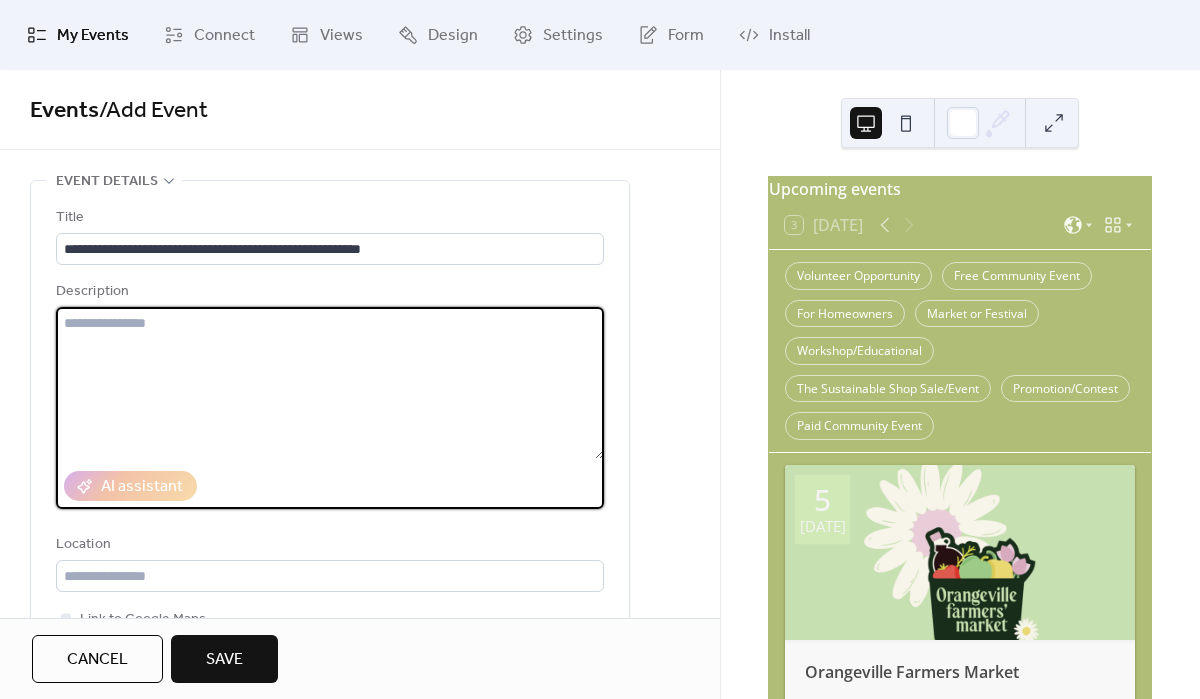 click at bounding box center [330, 383] 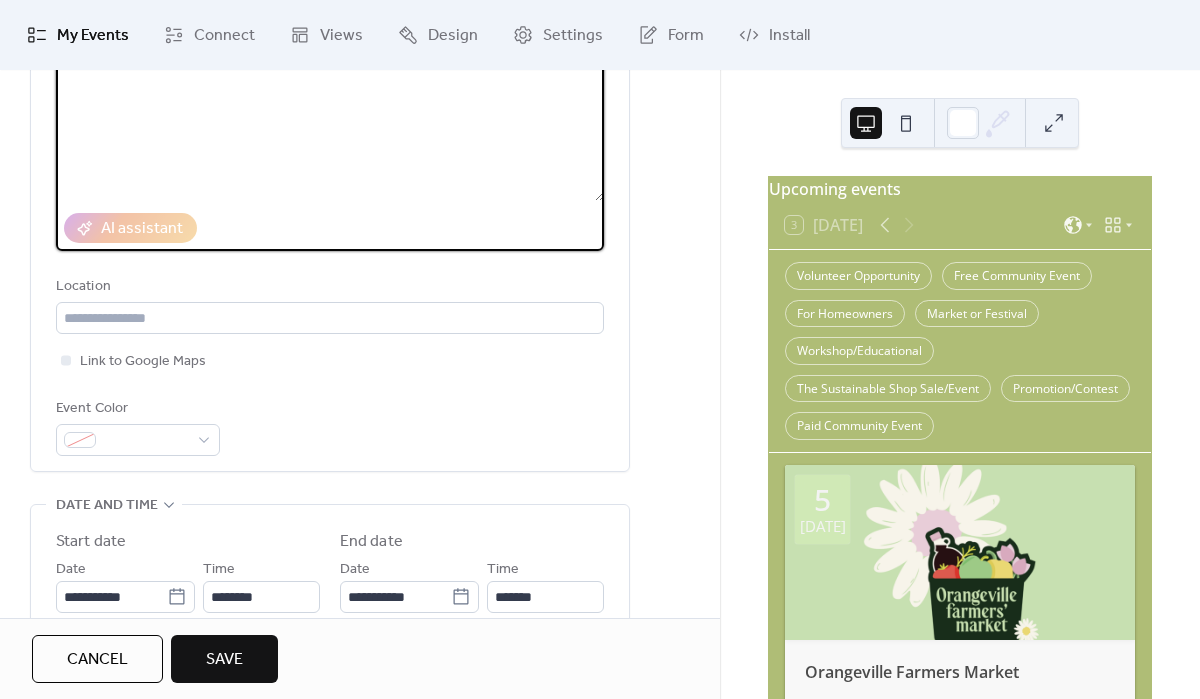 scroll, scrollTop: 309, scrollLeft: 0, axis: vertical 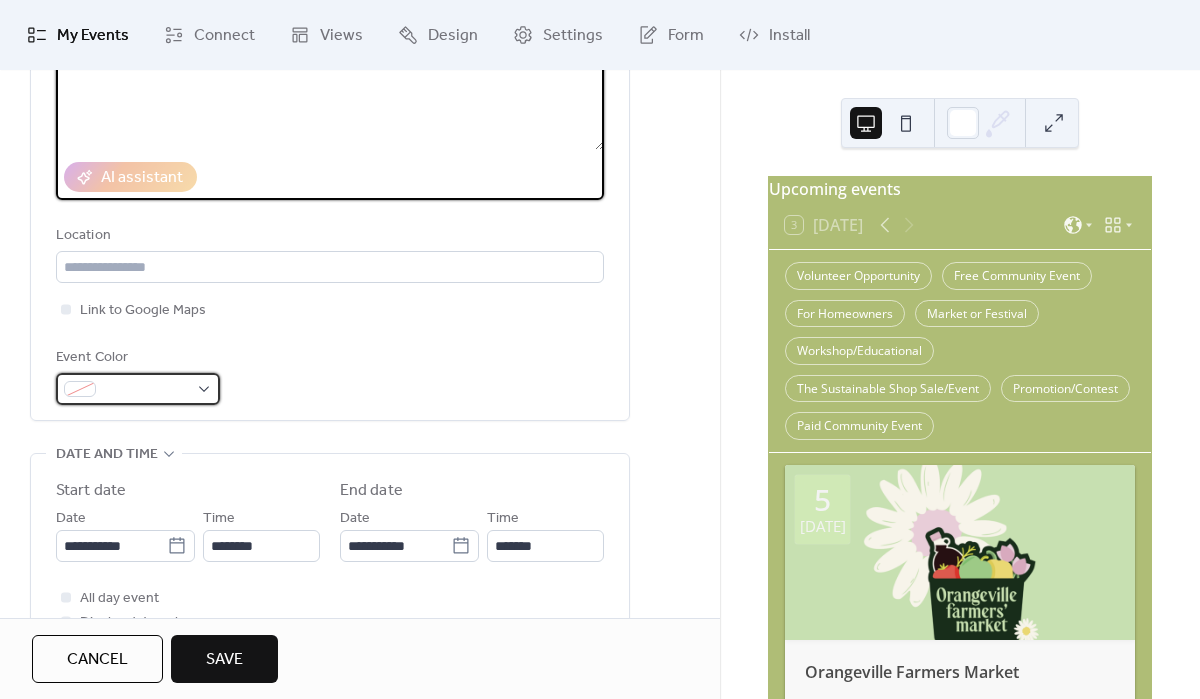 click at bounding box center (146, 390) 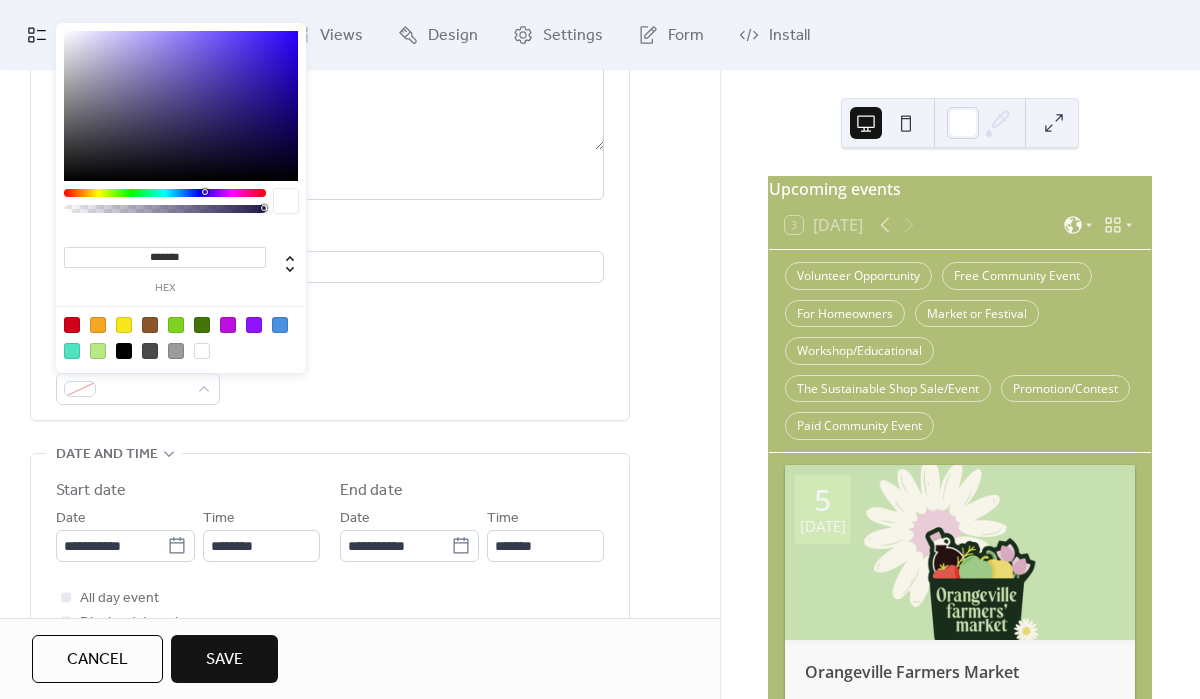 click at bounding box center (124, 325) 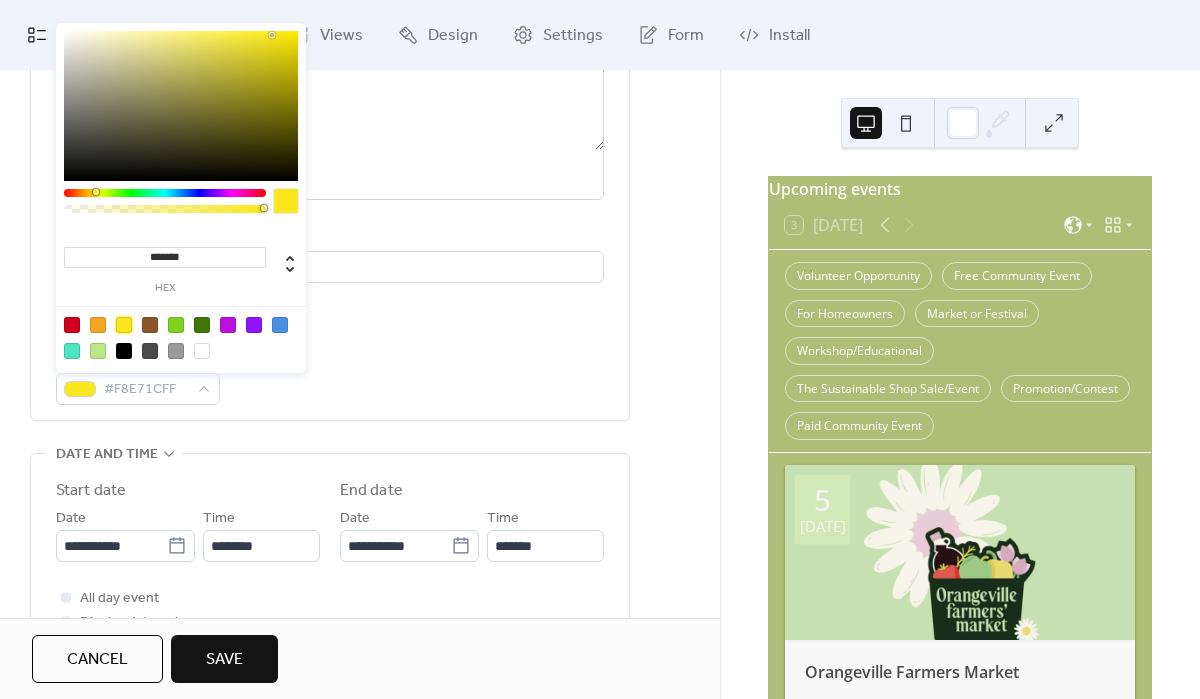 click on "**********" at bounding box center [330, 725] 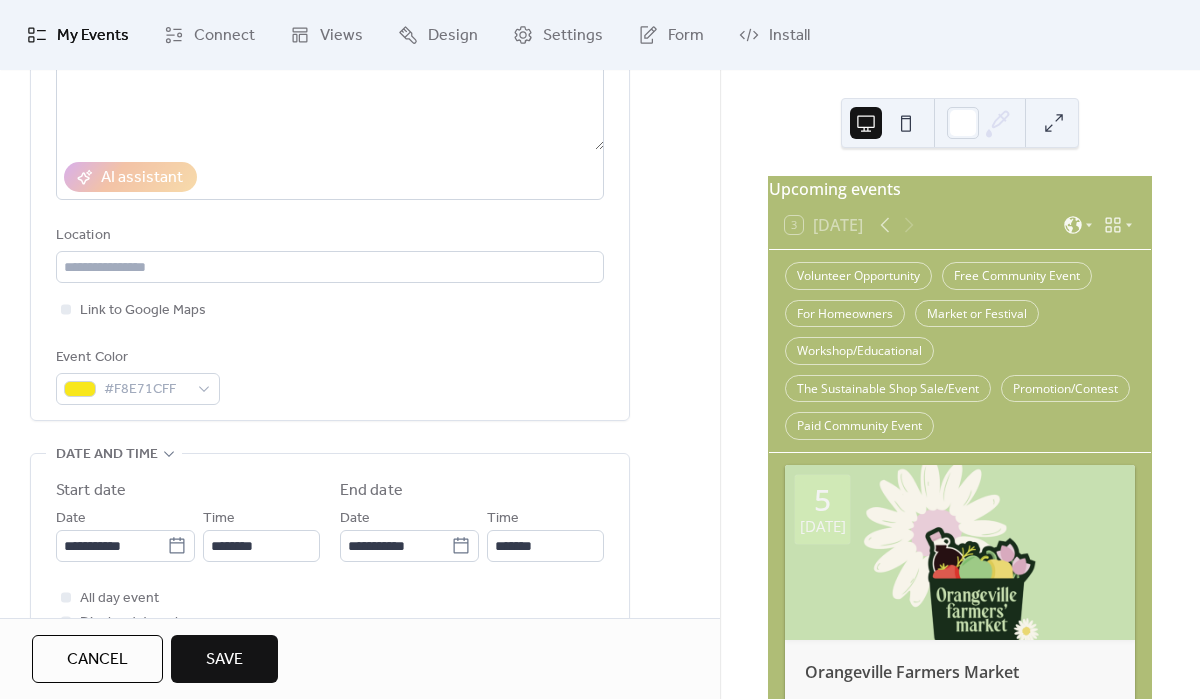 scroll, scrollTop: 481, scrollLeft: 0, axis: vertical 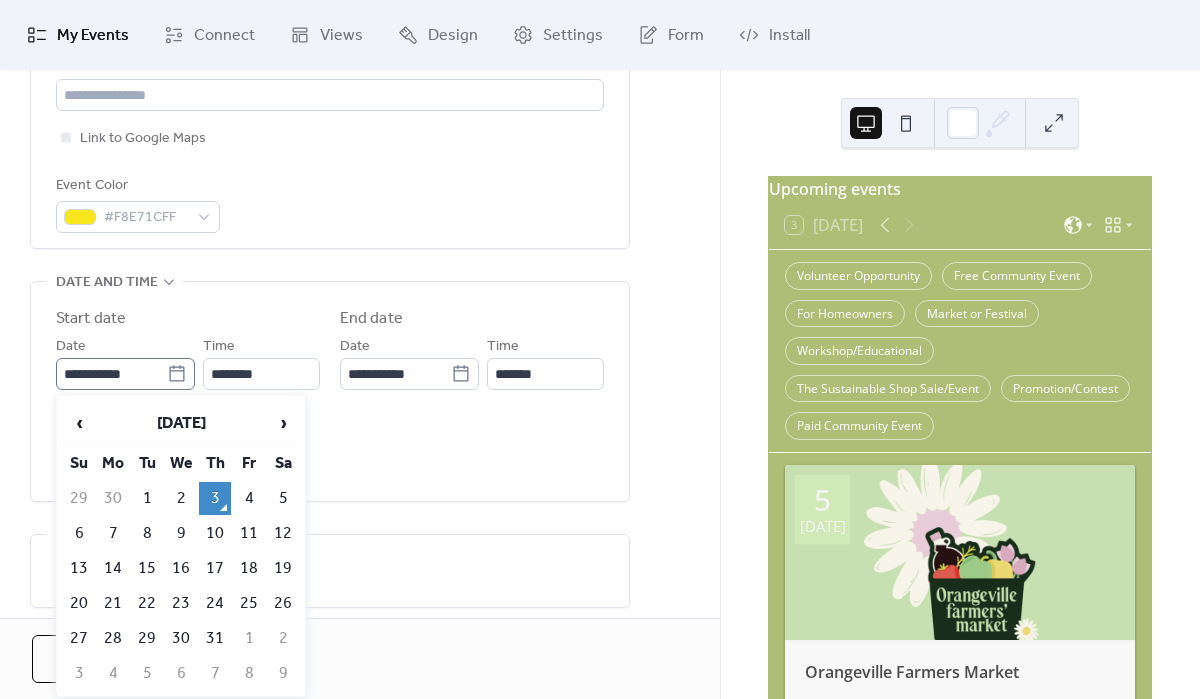 click 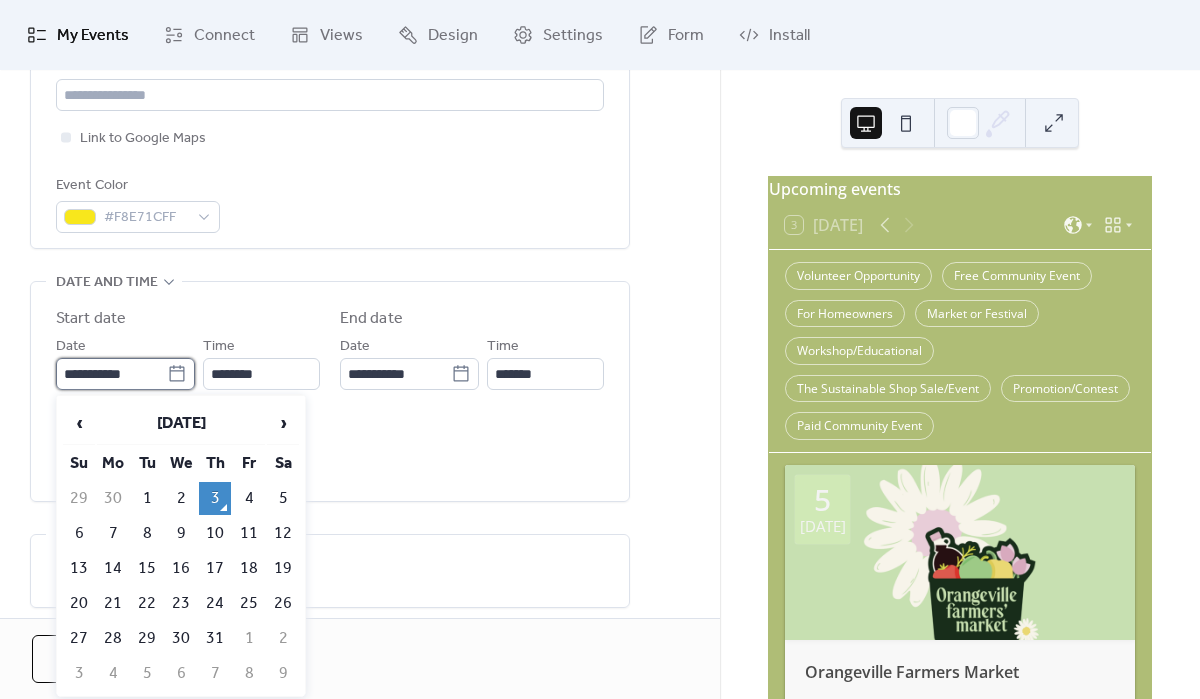 click on "**********" at bounding box center (111, 374) 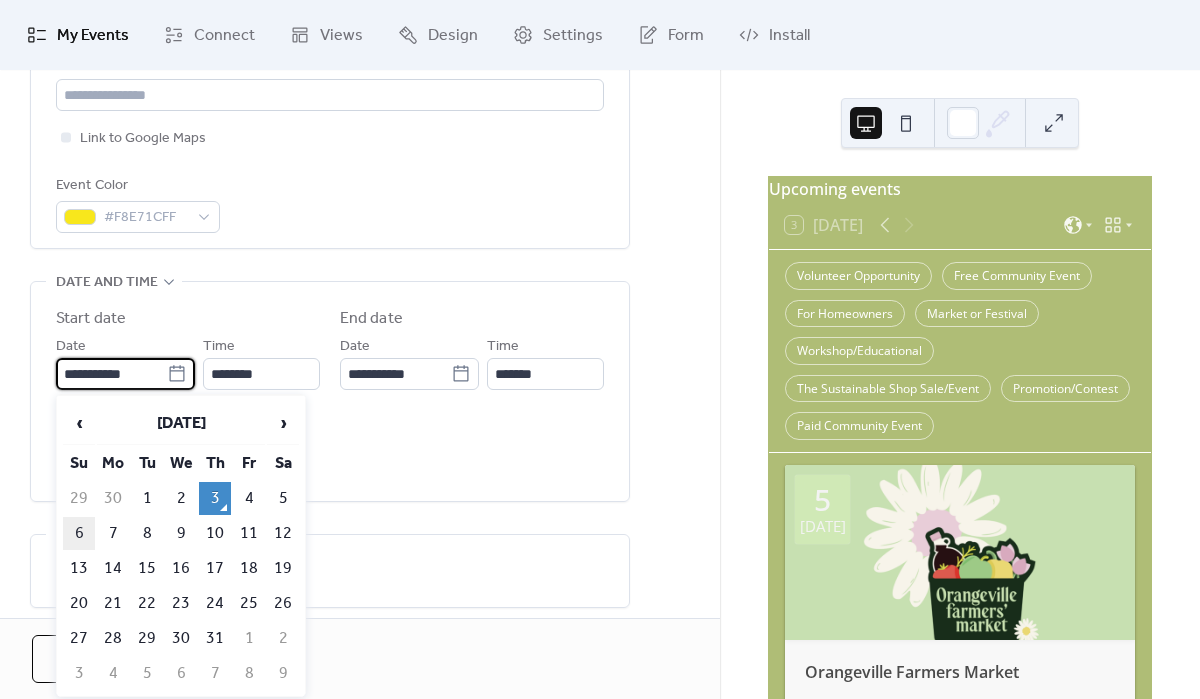 click on "6" at bounding box center (79, 533) 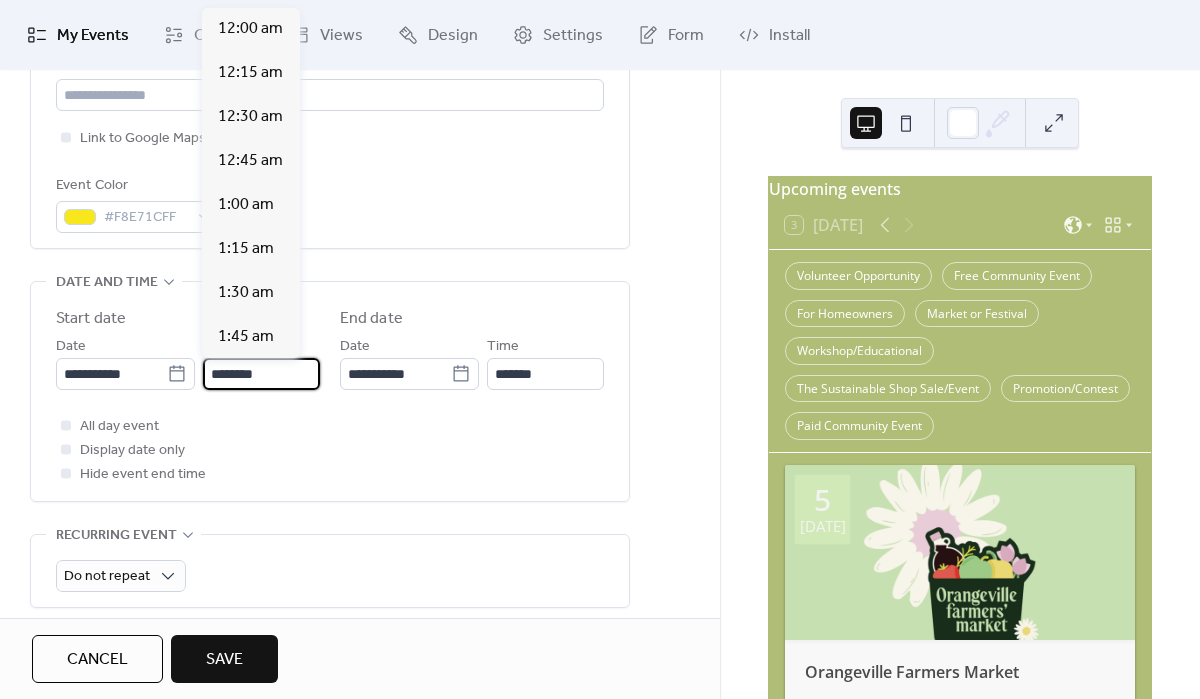 click on "********" at bounding box center (261, 374) 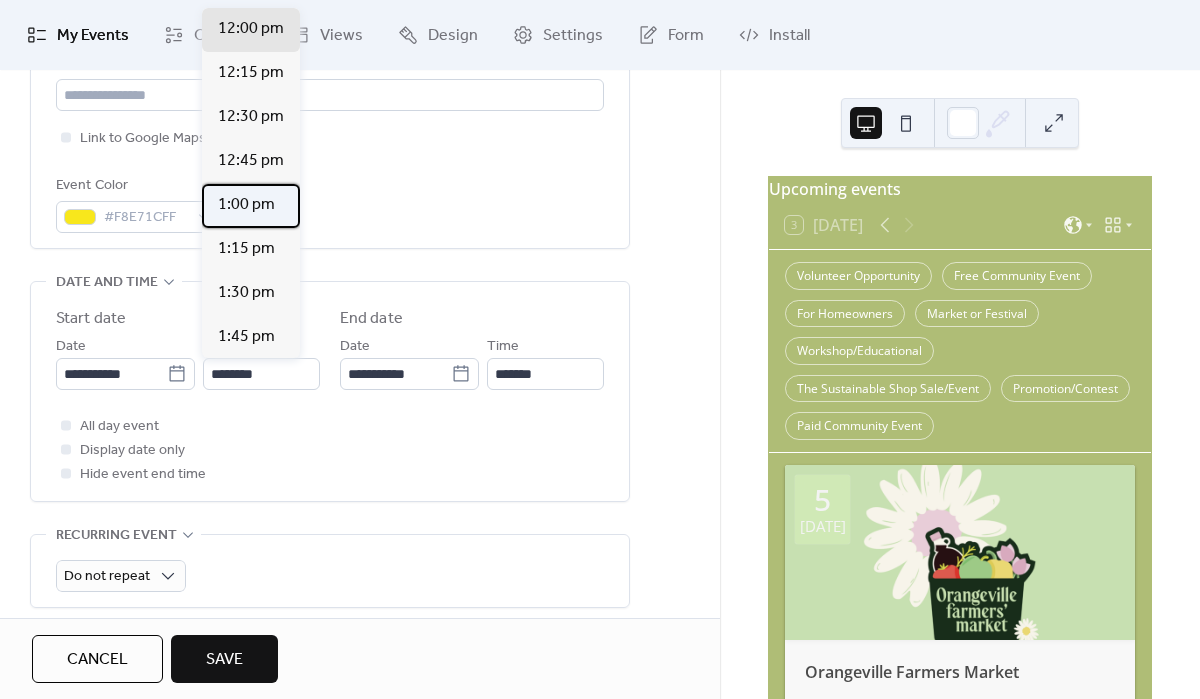 click on "1:00 pm" at bounding box center (246, 205) 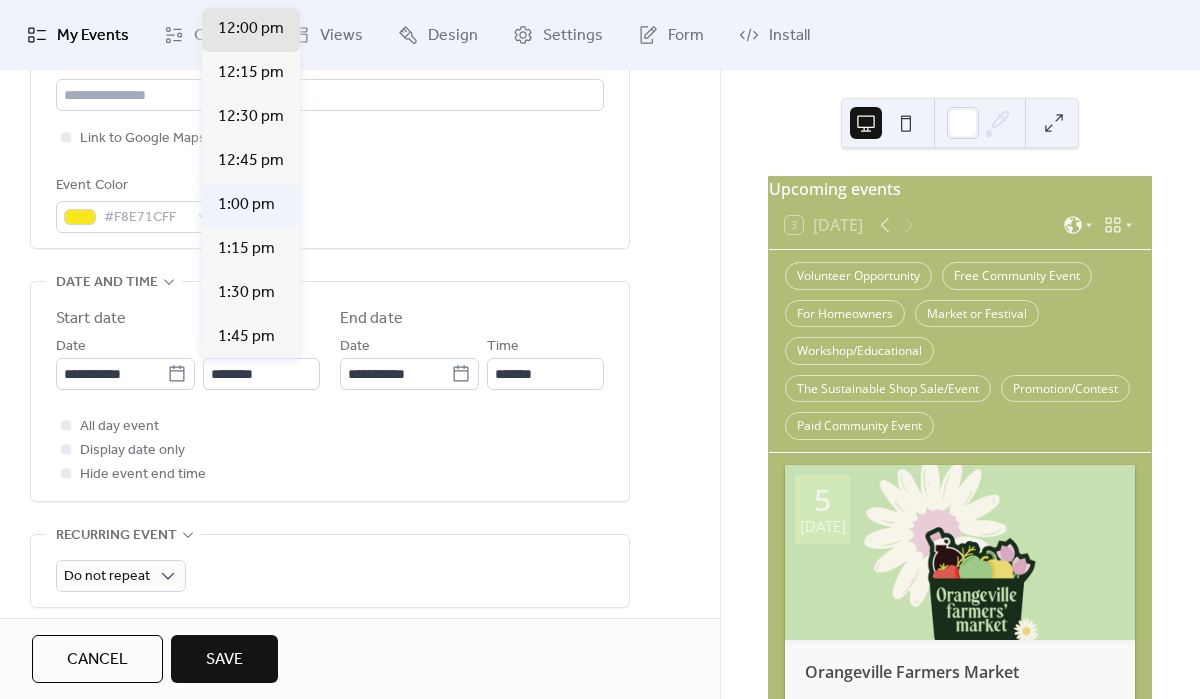 type on "*******" 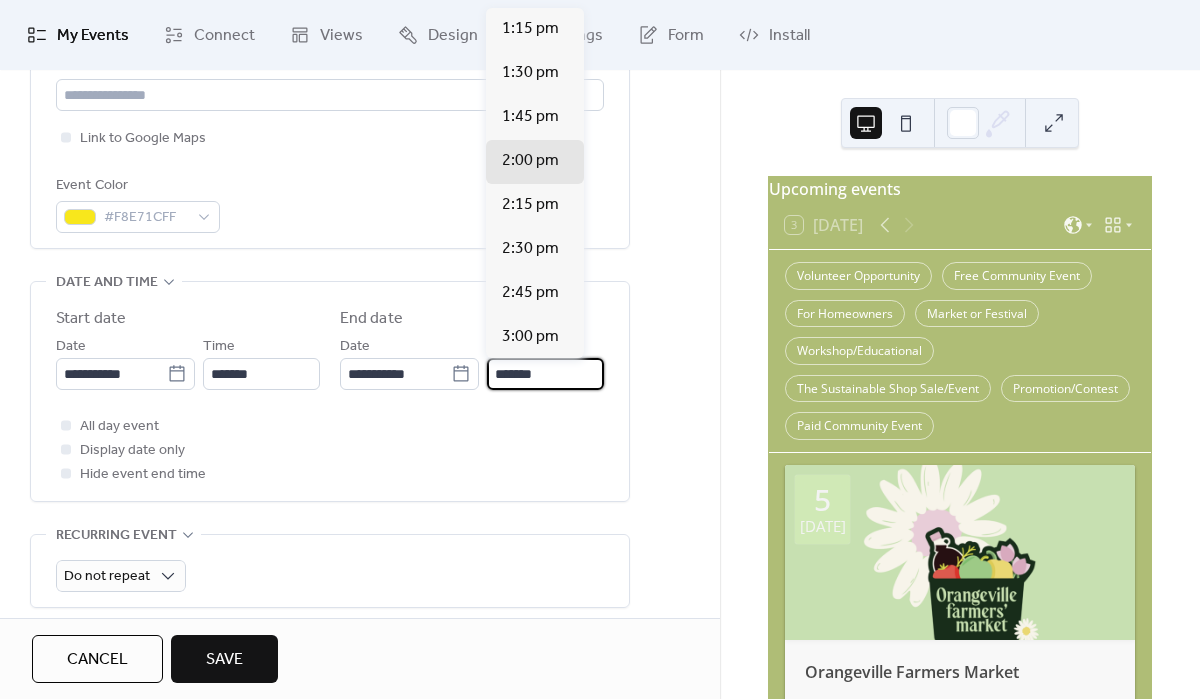 click on "*******" at bounding box center (545, 374) 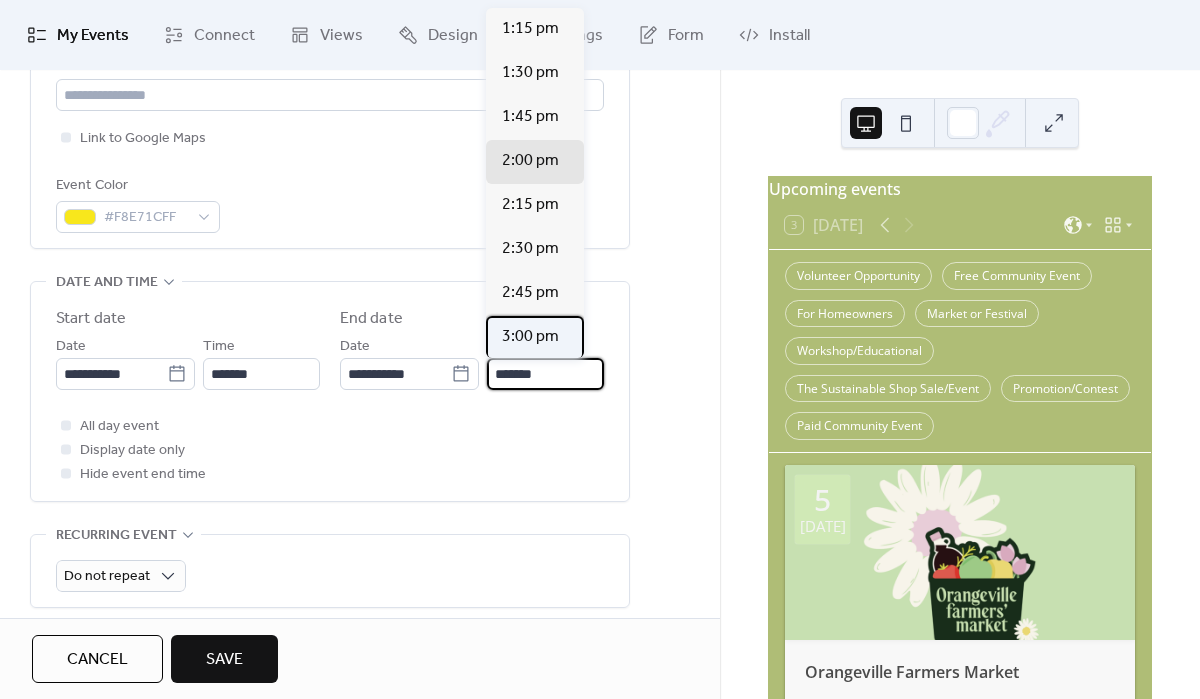 click on "3:00 pm" at bounding box center [530, 337] 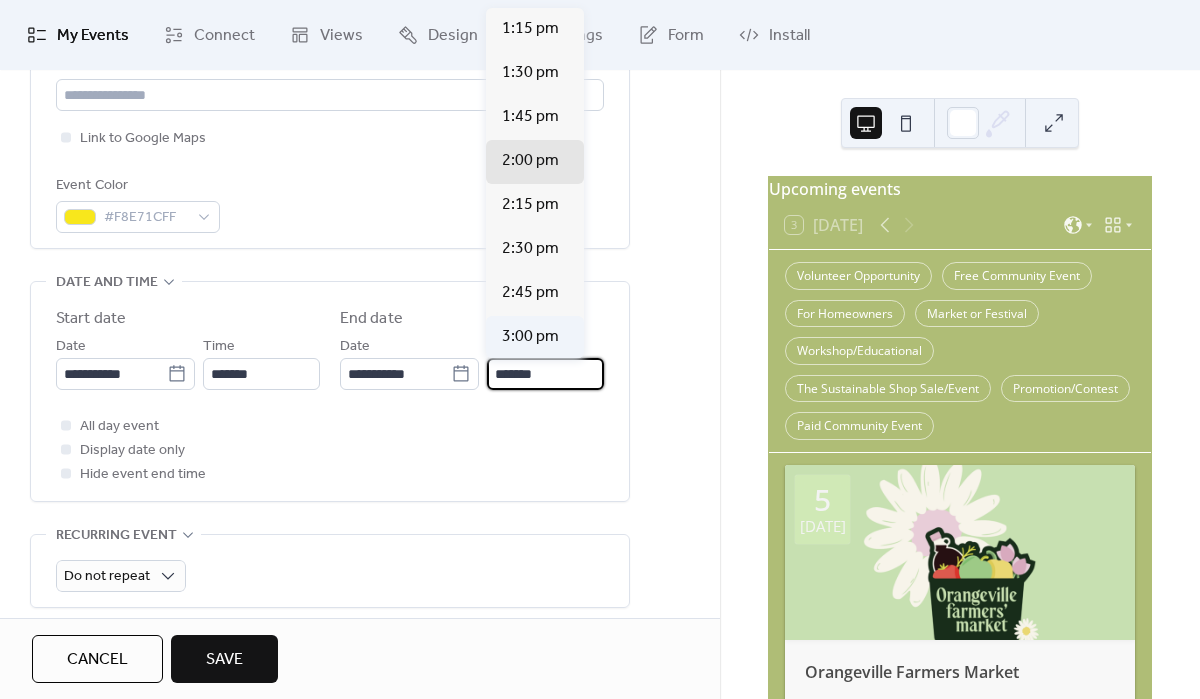 type on "*******" 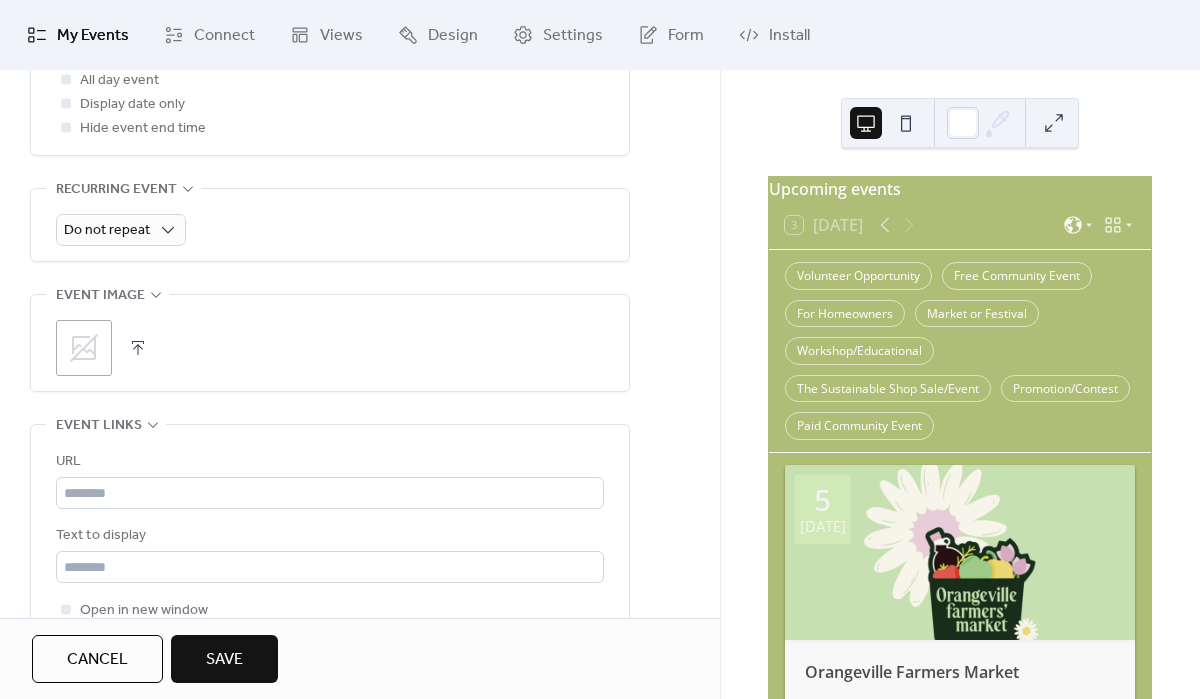 scroll, scrollTop: 929, scrollLeft: 0, axis: vertical 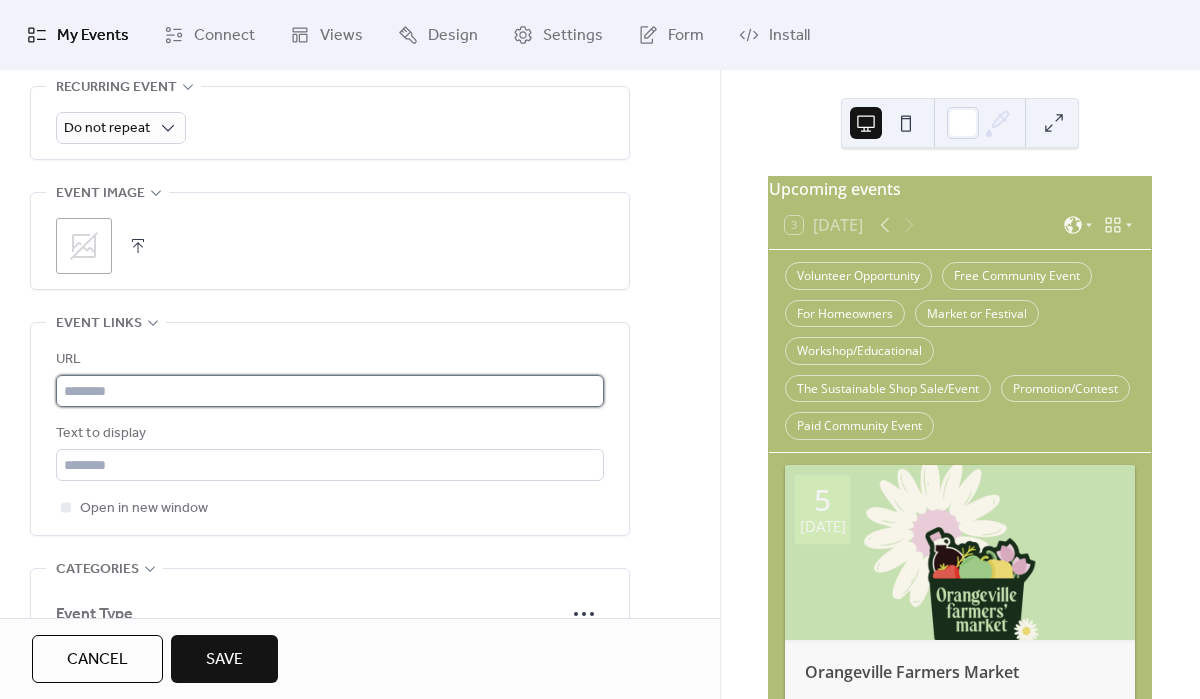 click at bounding box center (330, 391) 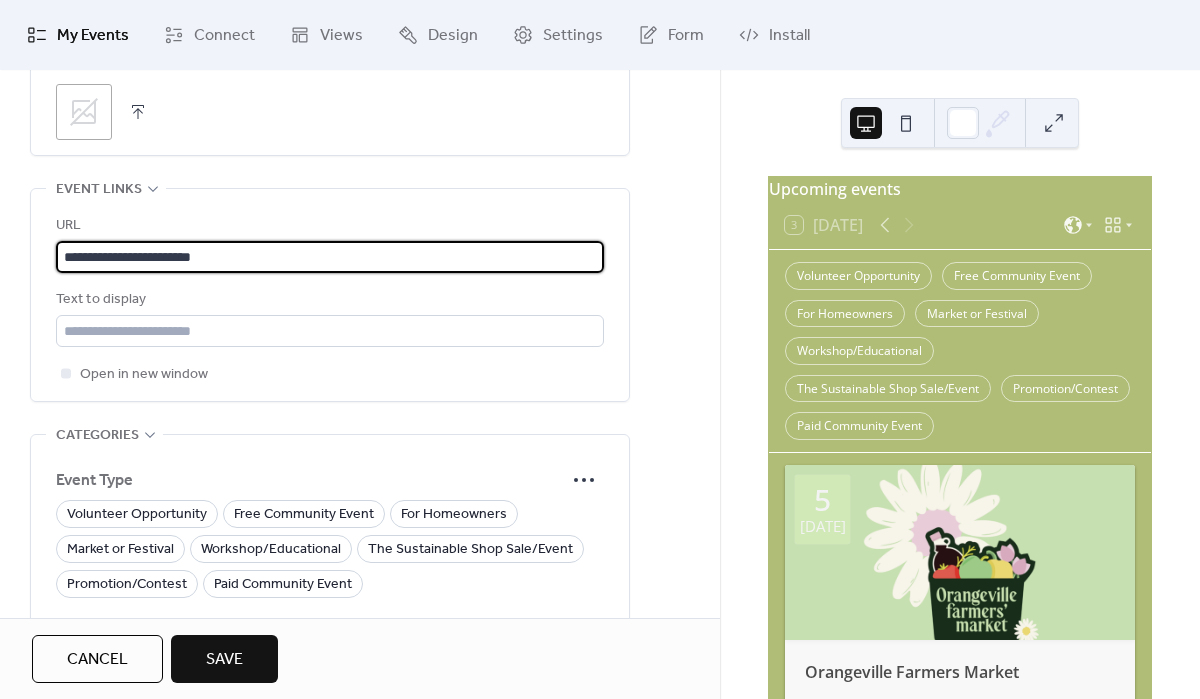 scroll, scrollTop: 1064, scrollLeft: 0, axis: vertical 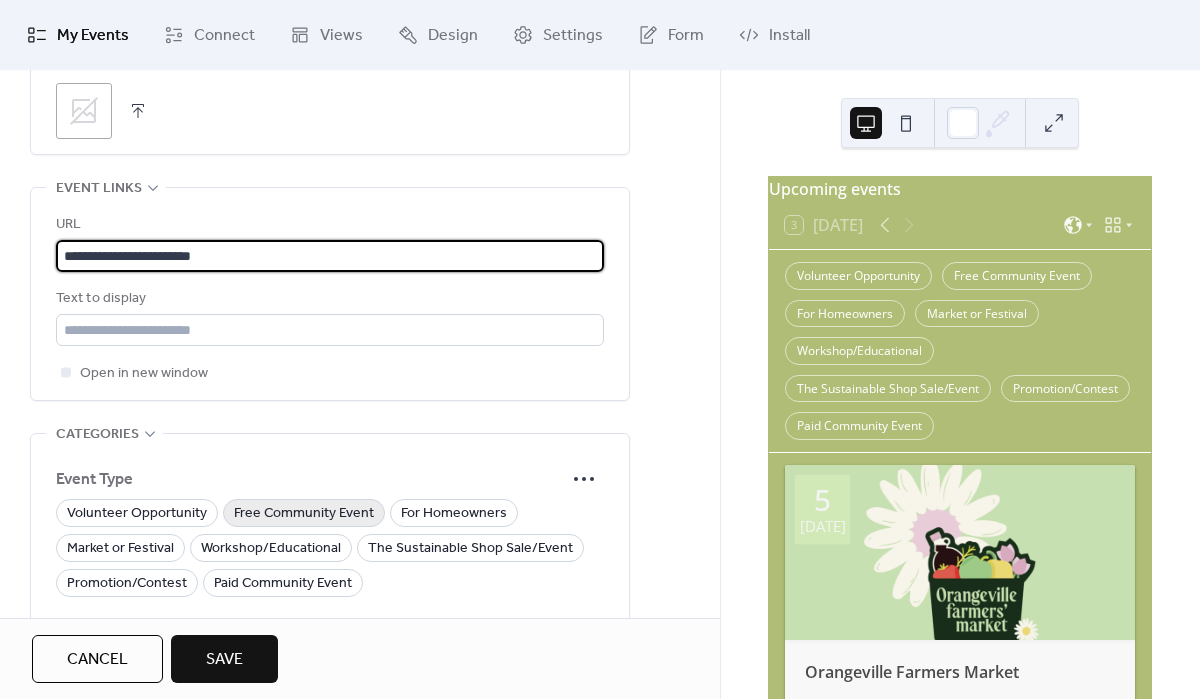 type on "**********" 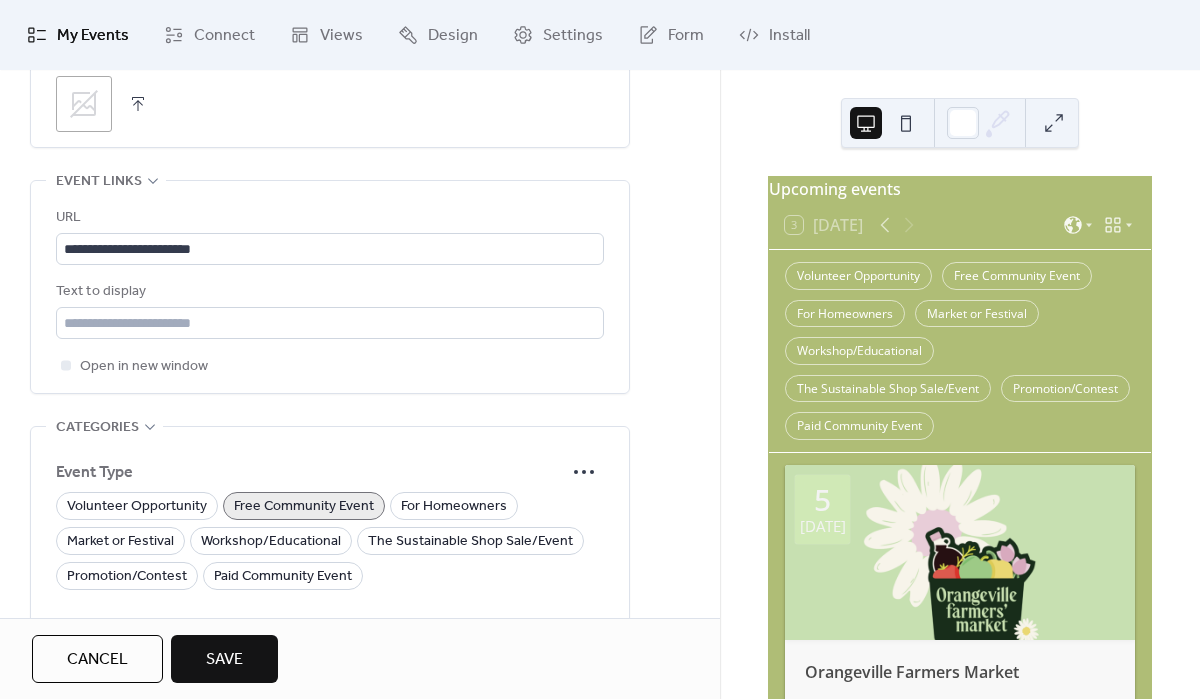 scroll, scrollTop: 1072, scrollLeft: 0, axis: vertical 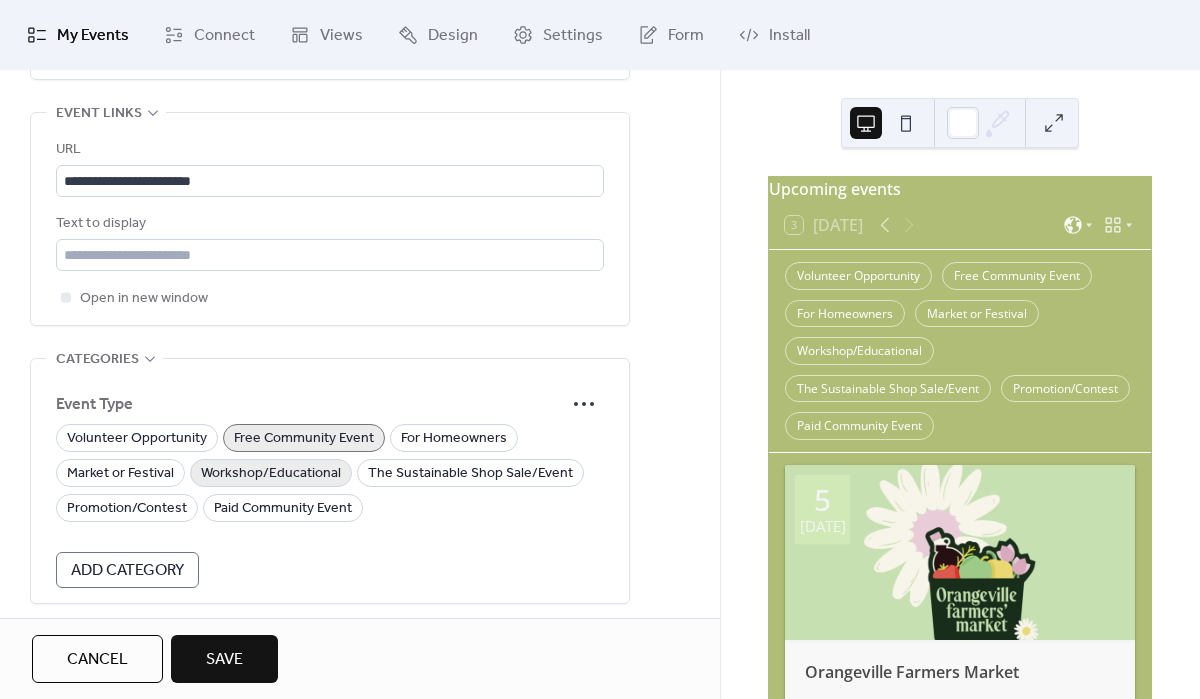 click on "Workshop/Educational" at bounding box center (271, 474) 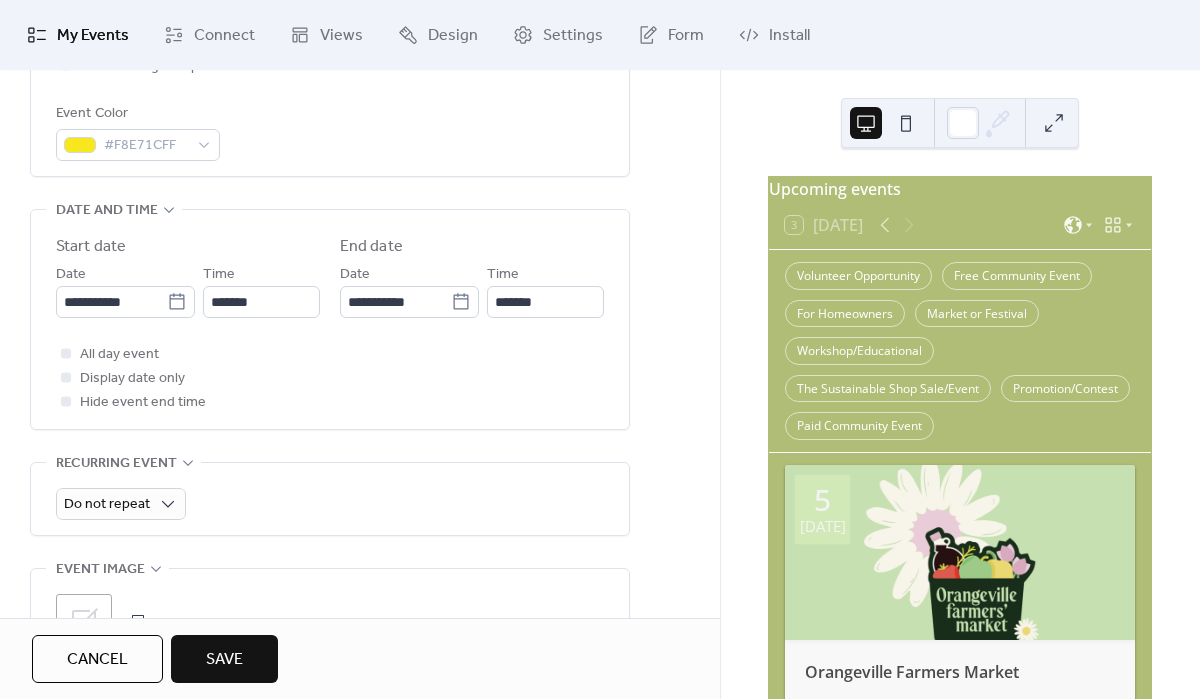 scroll, scrollTop: 26, scrollLeft: 0, axis: vertical 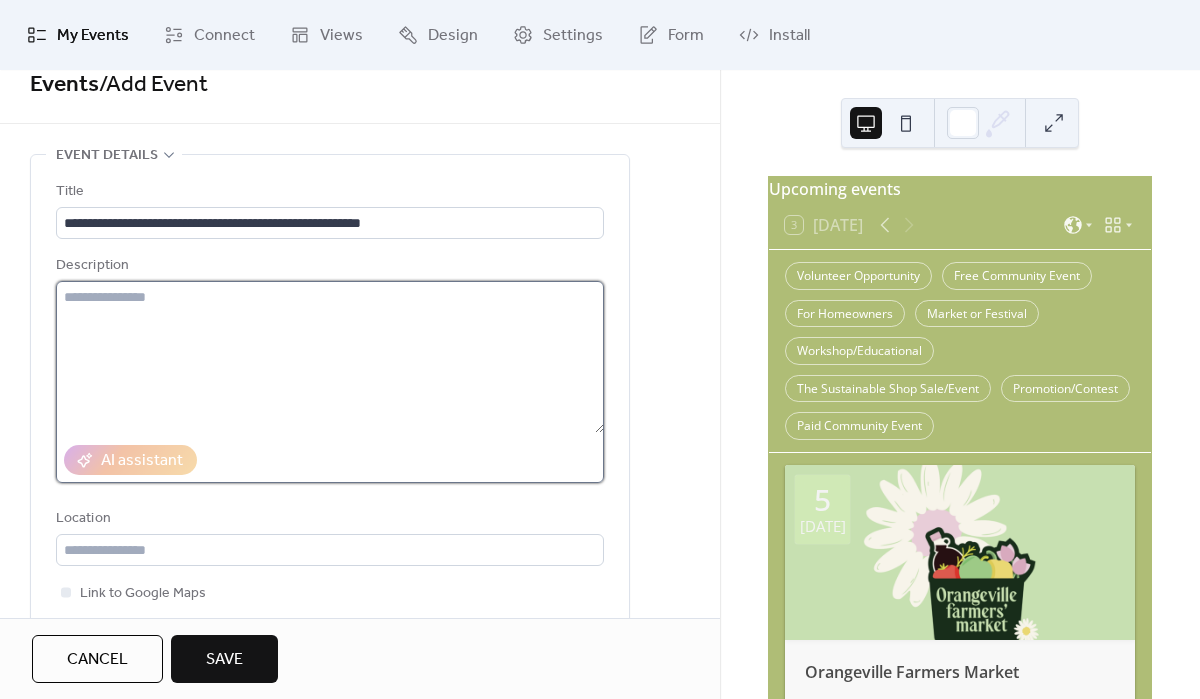 click at bounding box center [330, 357] 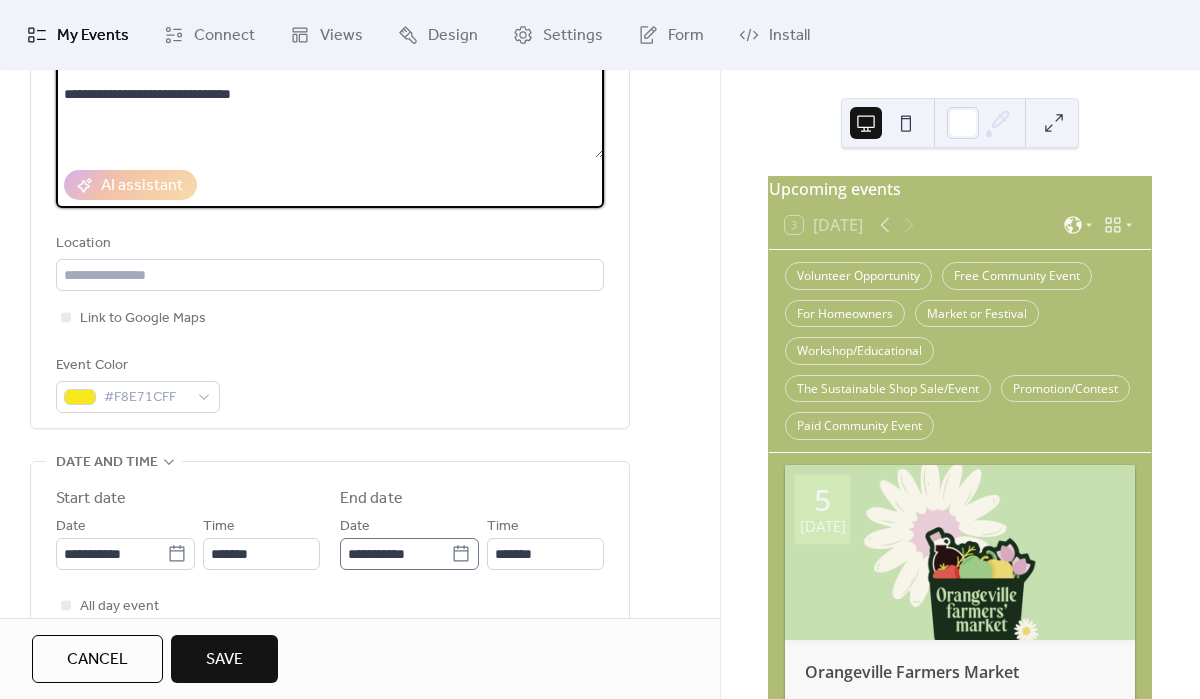 scroll, scrollTop: 400, scrollLeft: 0, axis: vertical 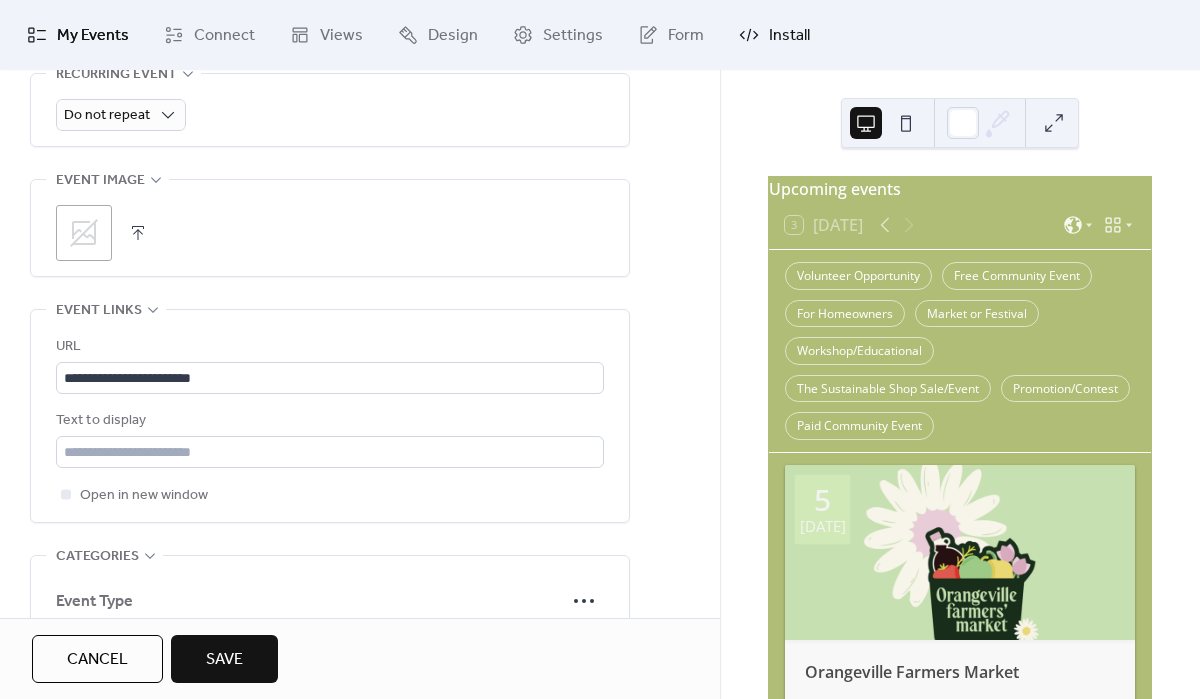 type on "**********" 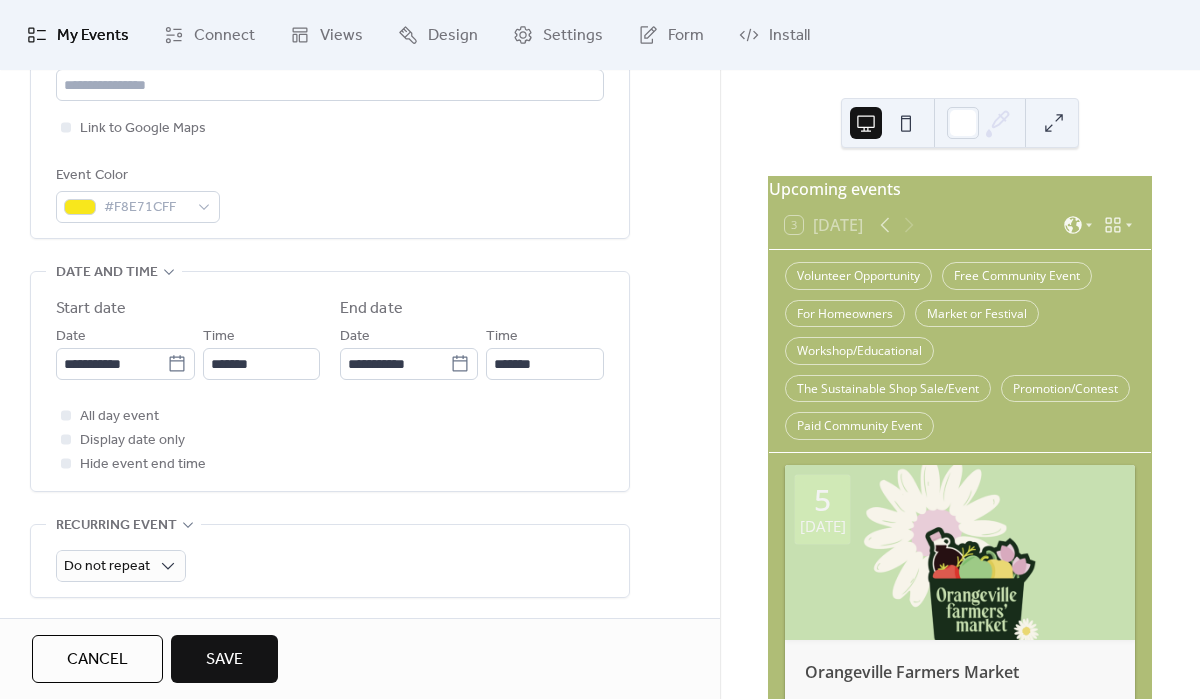 scroll, scrollTop: 596, scrollLeft: 0, axis: vertical 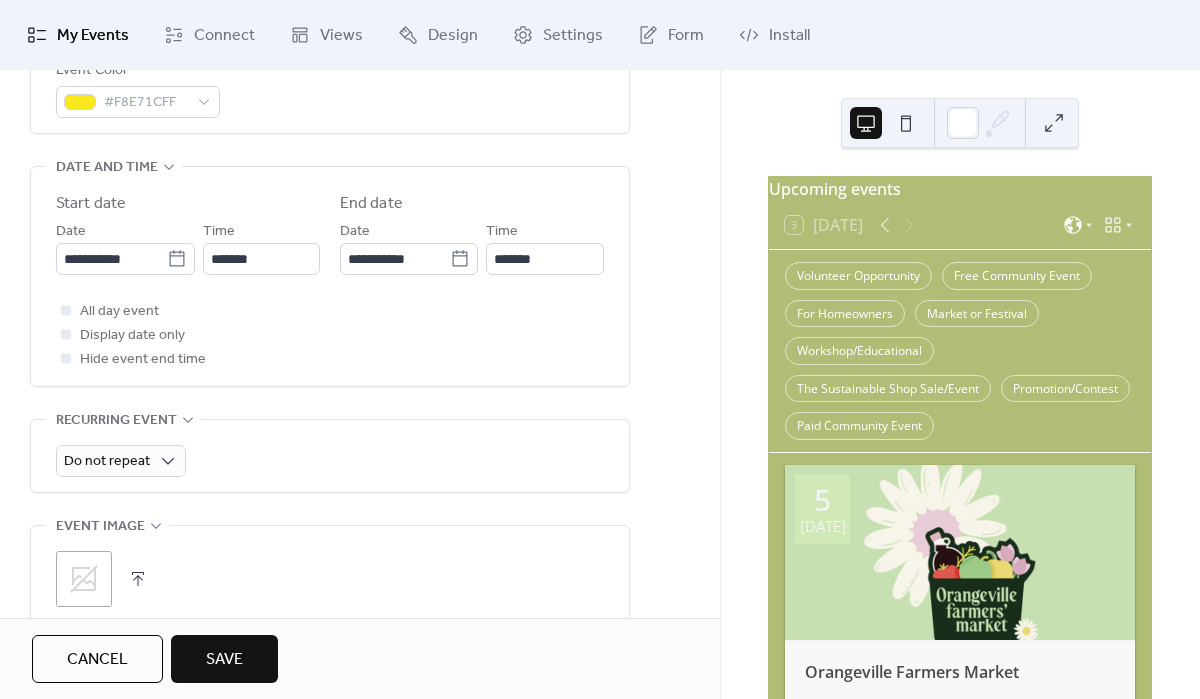 click on ";" at bounding box center [84, 579] 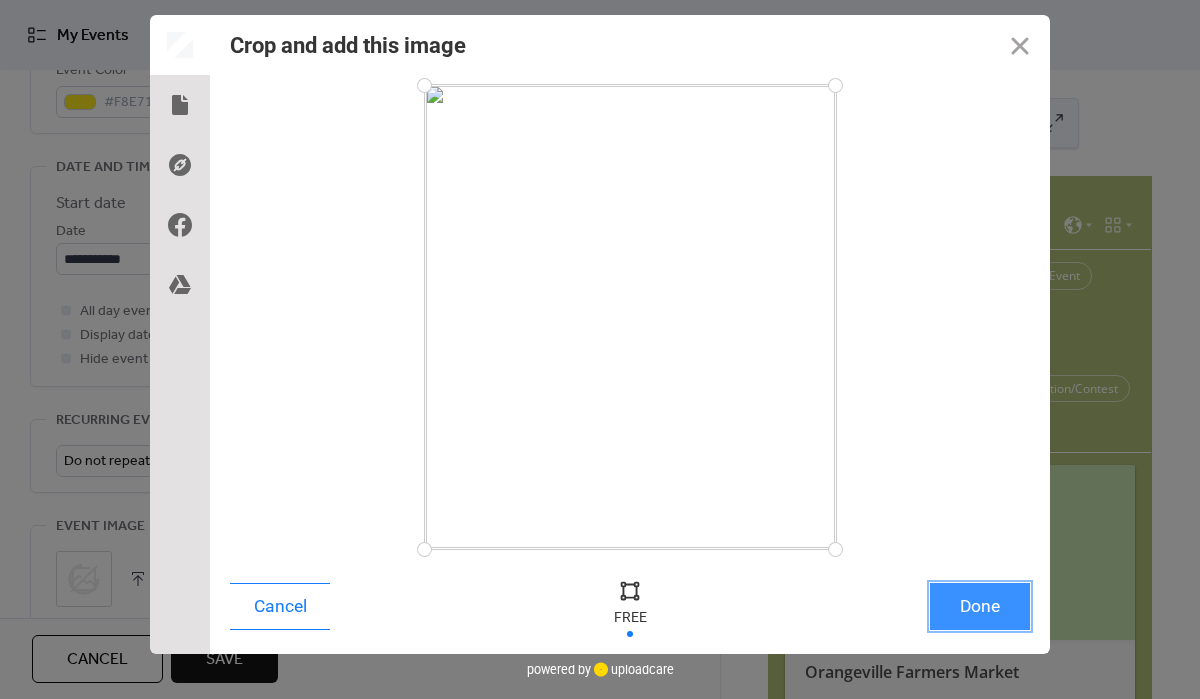 click on "Done" at bounding box center (980, 606) 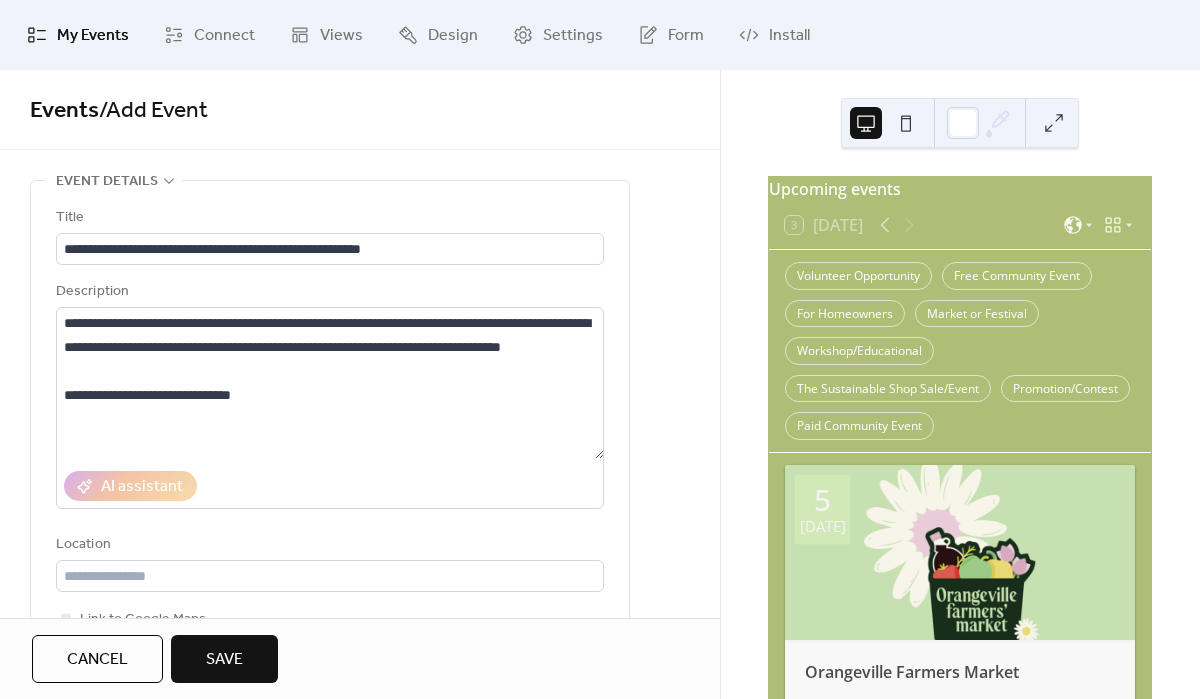 scroll, scrollTop: 537, scrollLeft: 0, axis: vertical 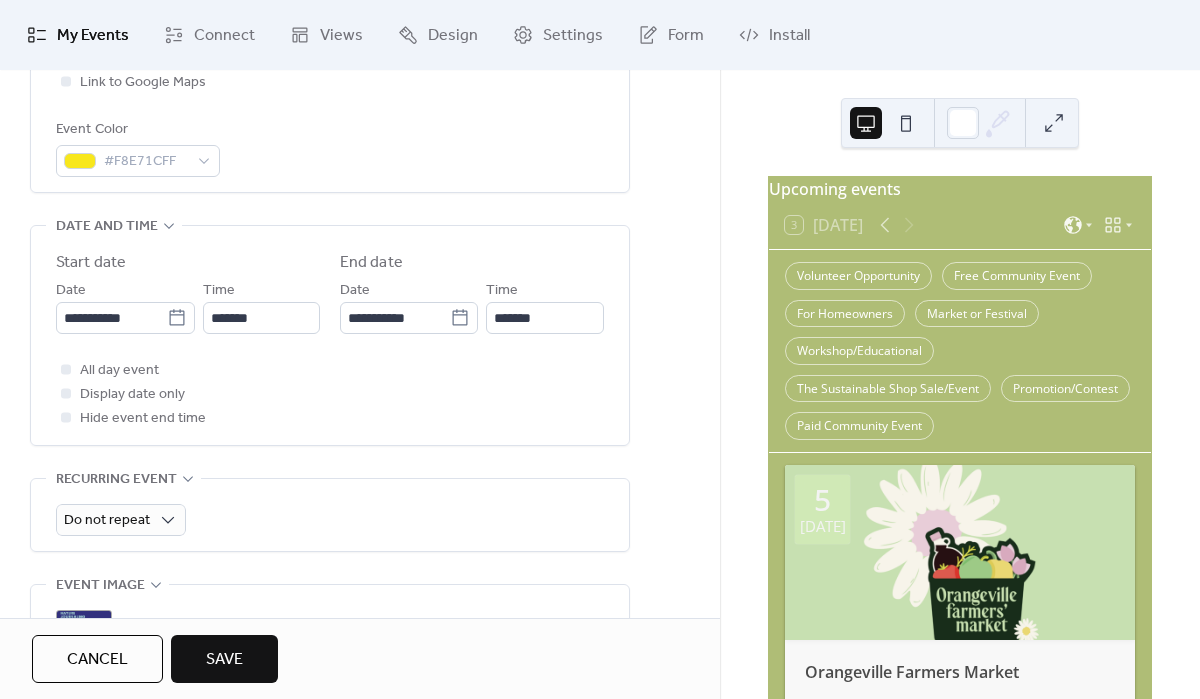 click on "Save" at bounding box center [224, 659] 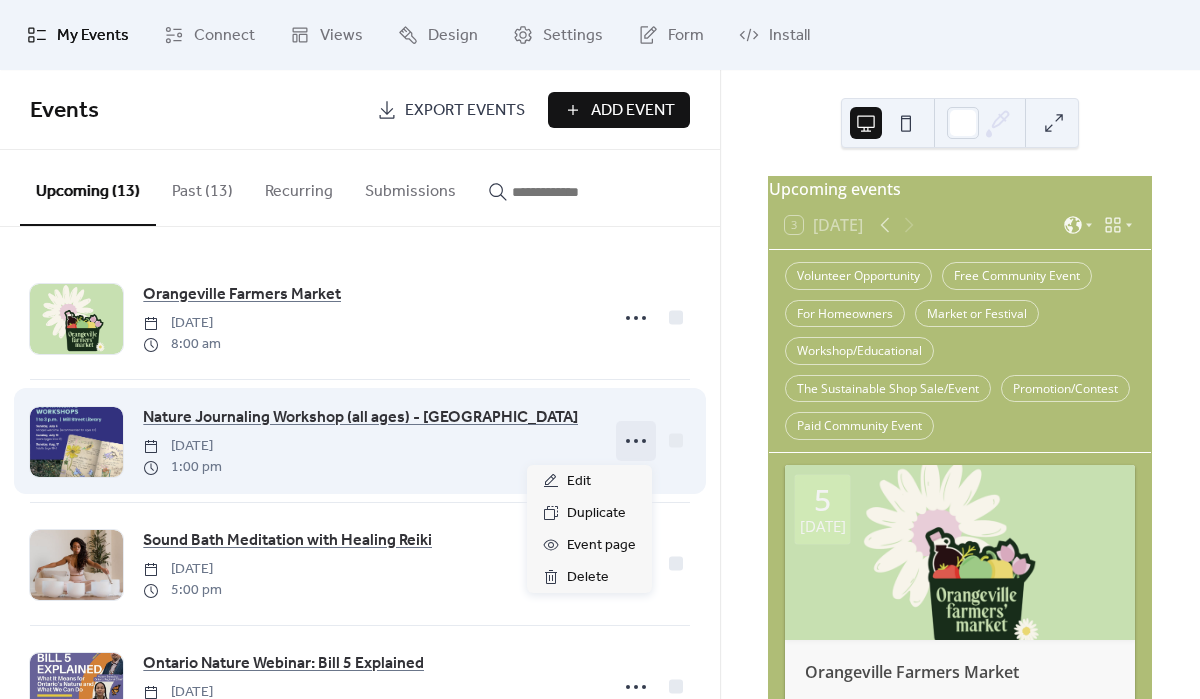 click 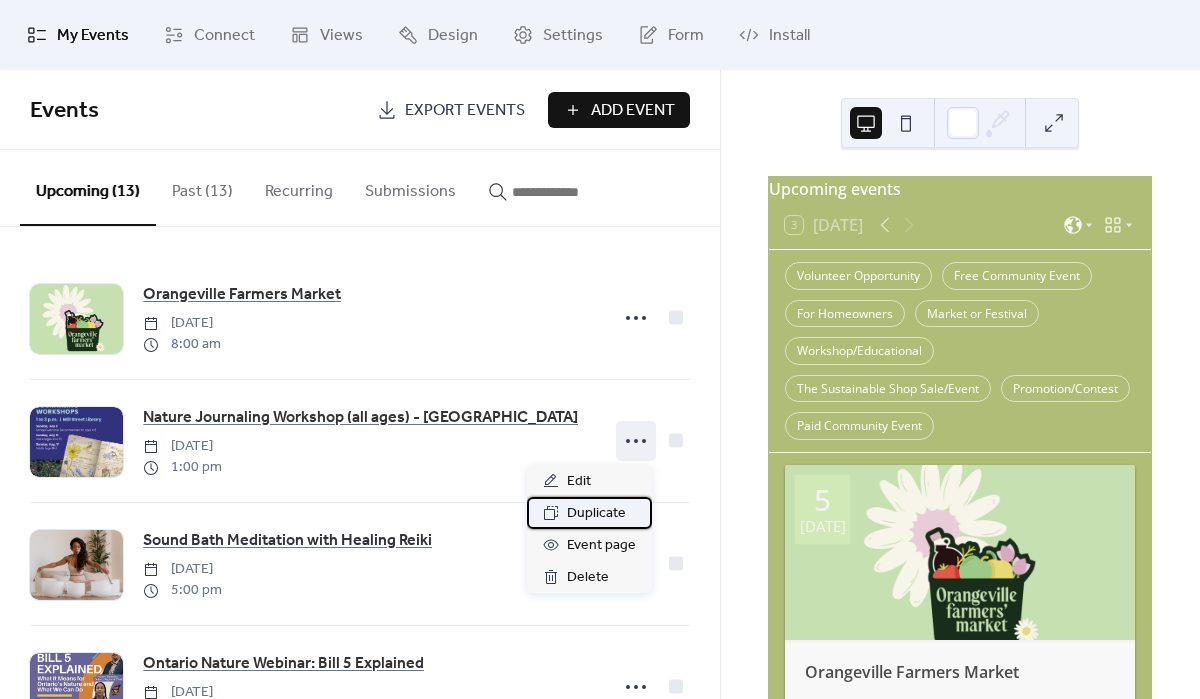click on "Duplicate" at bounding box center [596, 514] 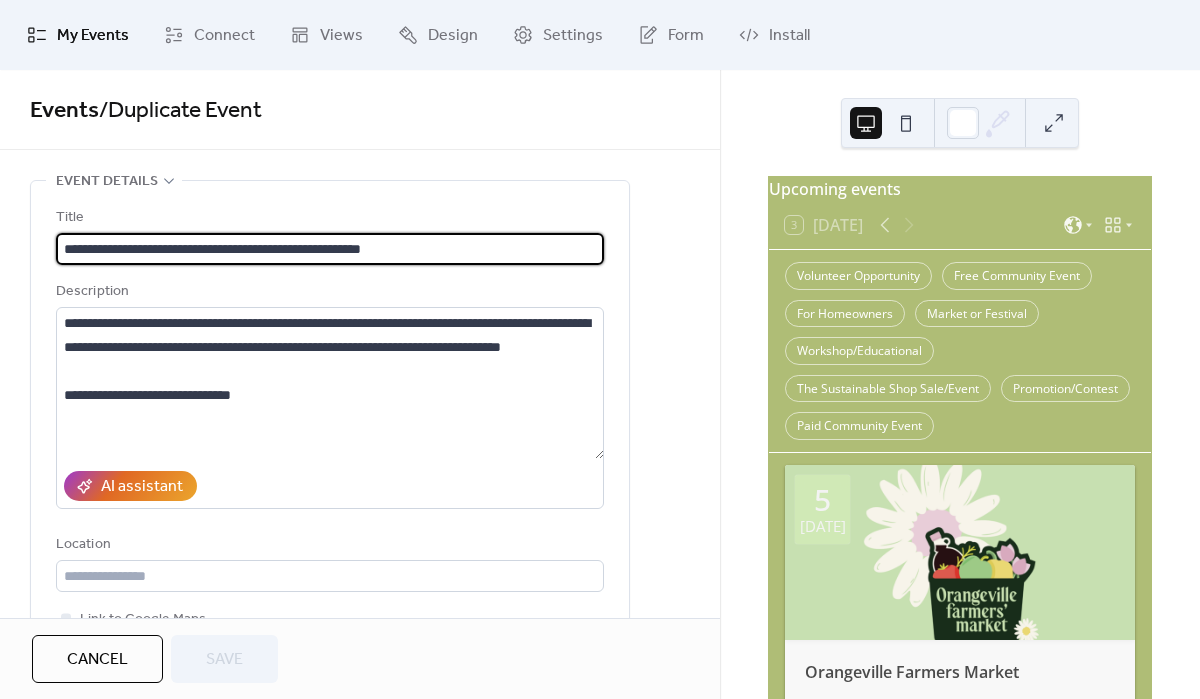 drag, startPoint x: 285, startPoint y: 249, endPoint x: 244, endPoint y: 252, distance: 41.109608 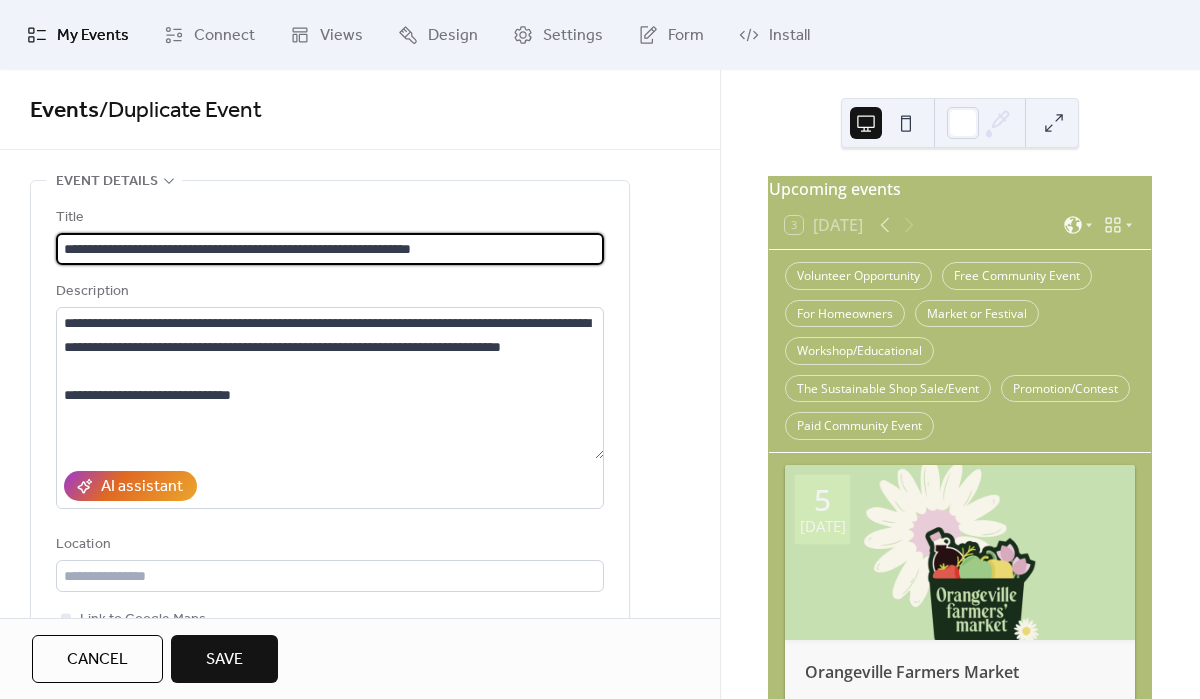 click on "**********" at bounding box center [330, 249] 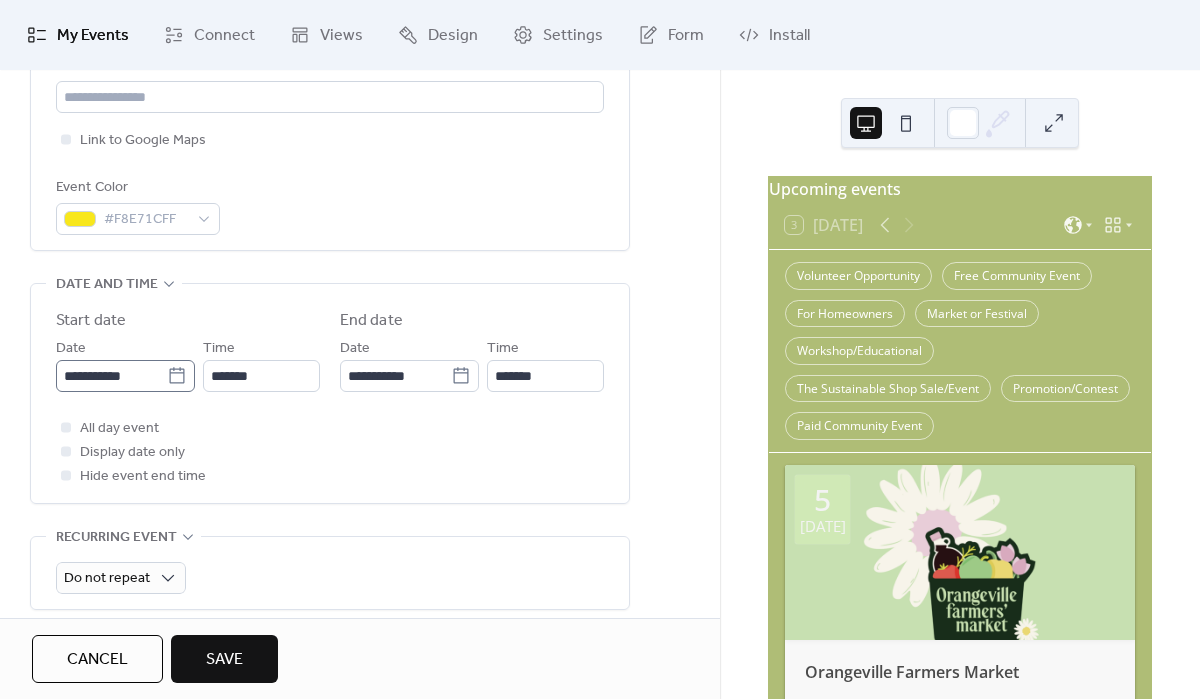 type on "**********" 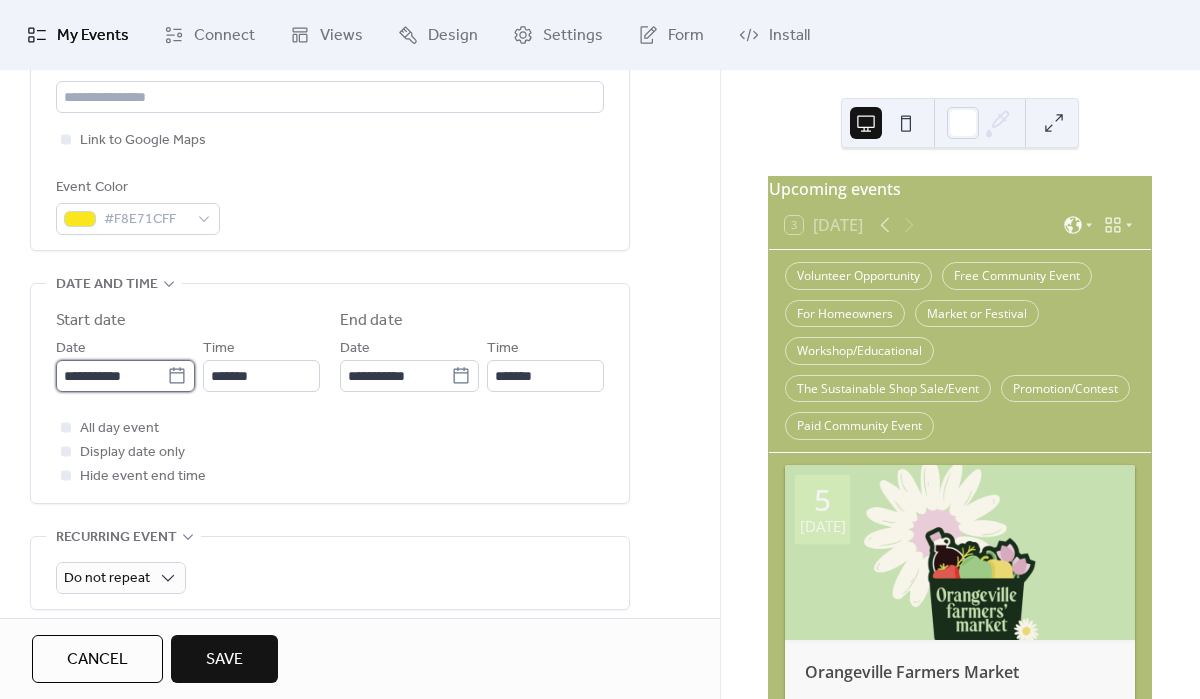 click on "**********" at bounding box center (111, 376) 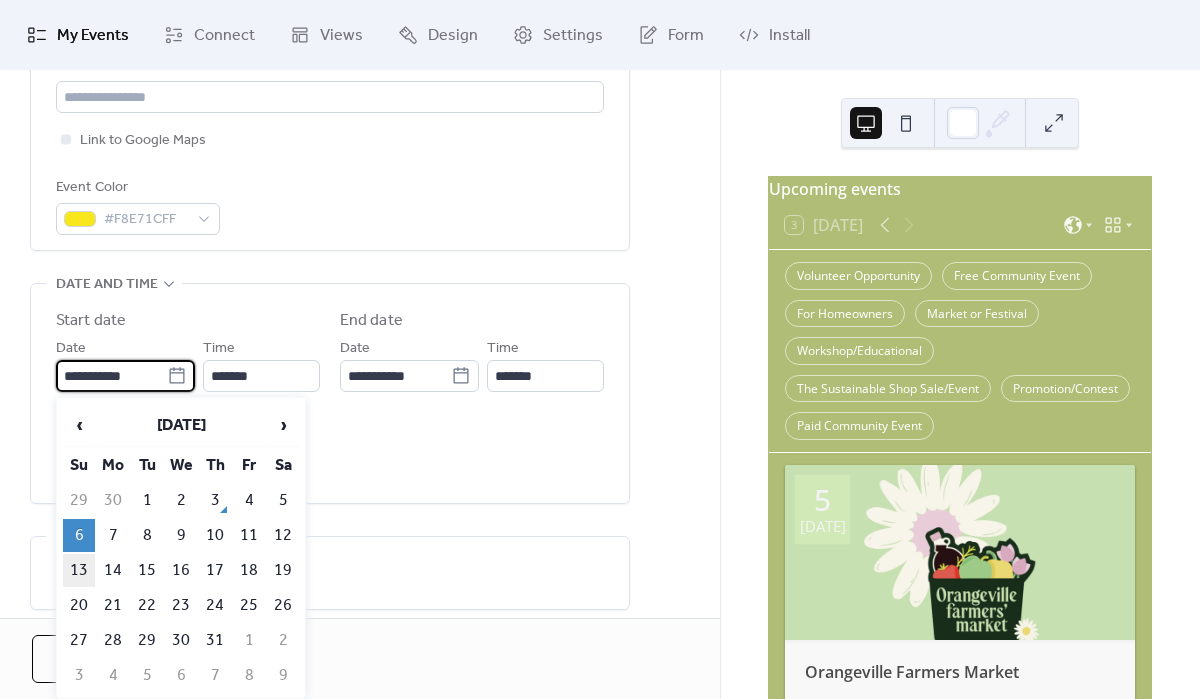 click on "13" at bounding box center [79, 570] 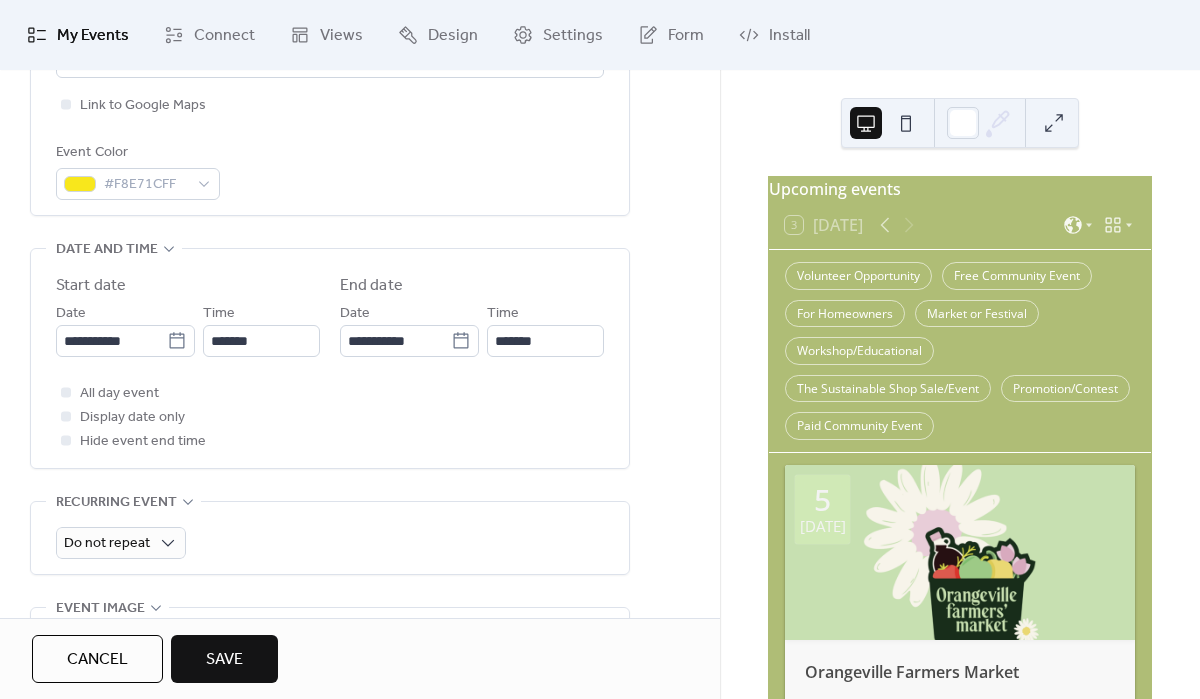 scroll, scrollTop: 518, scrollLeft: 0, axis: vertical 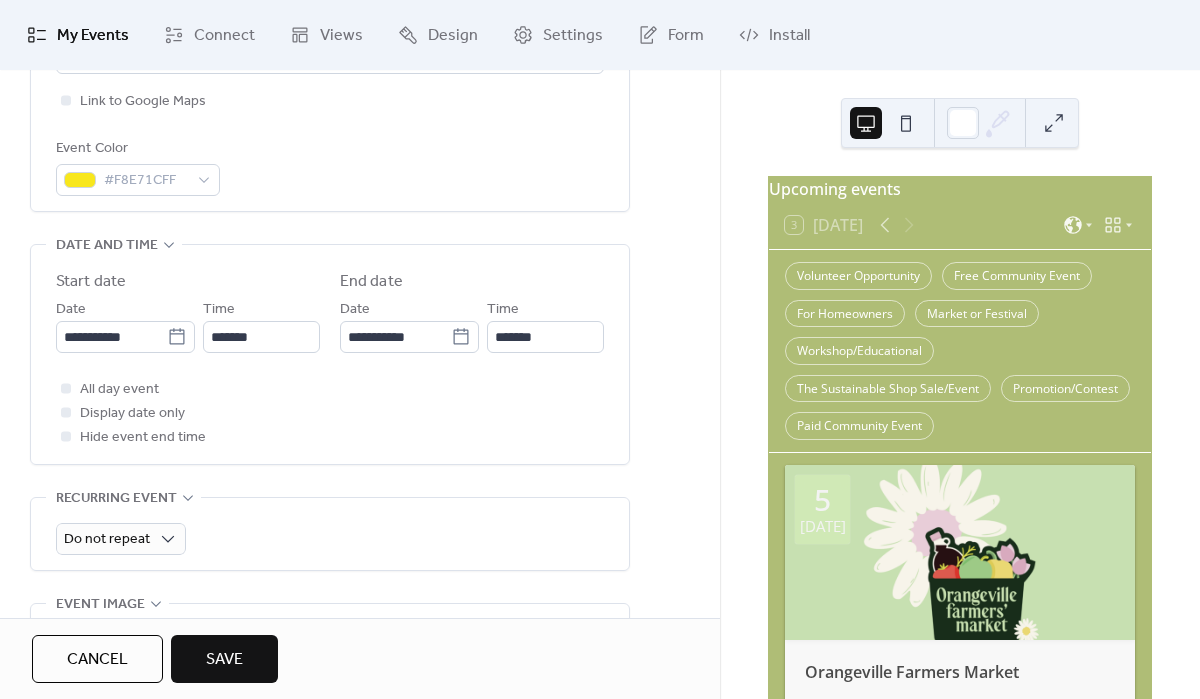 click on "Save" at bounding box center [224, 659] 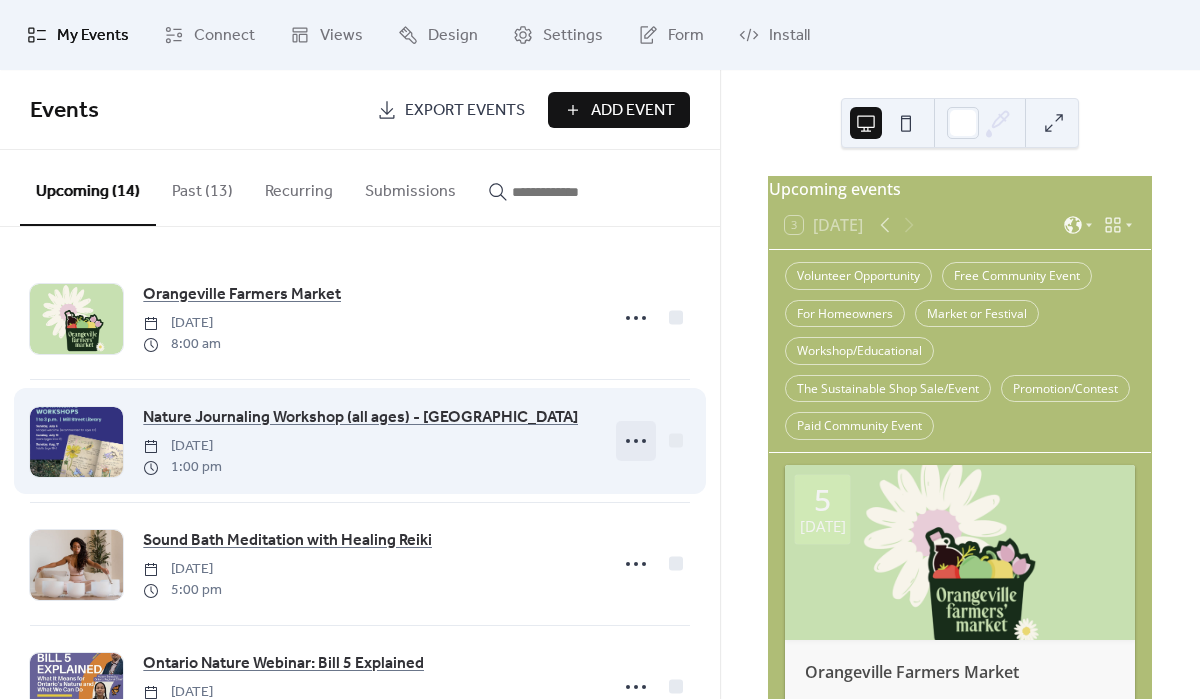 click 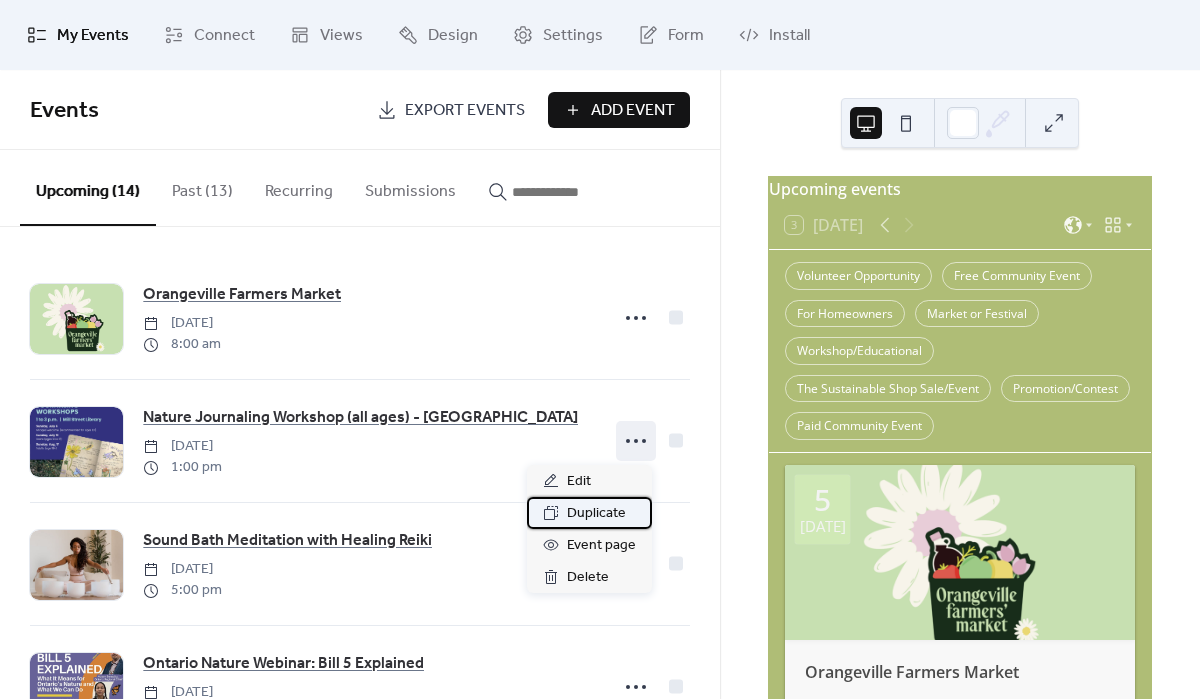 click on "Duplicate" at bounding box center (596, 514) 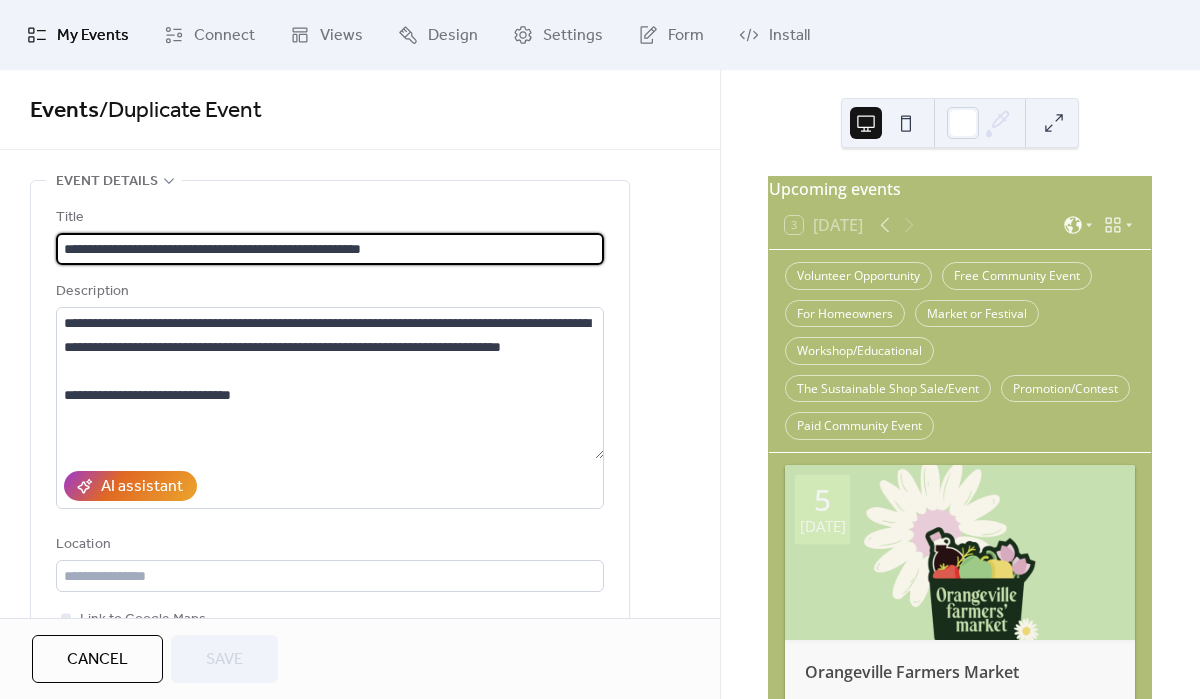 drag, startPoint x: 291, startPoint y: 250, endPoint x: 244, endPoint y: 252, distance: 47.042534 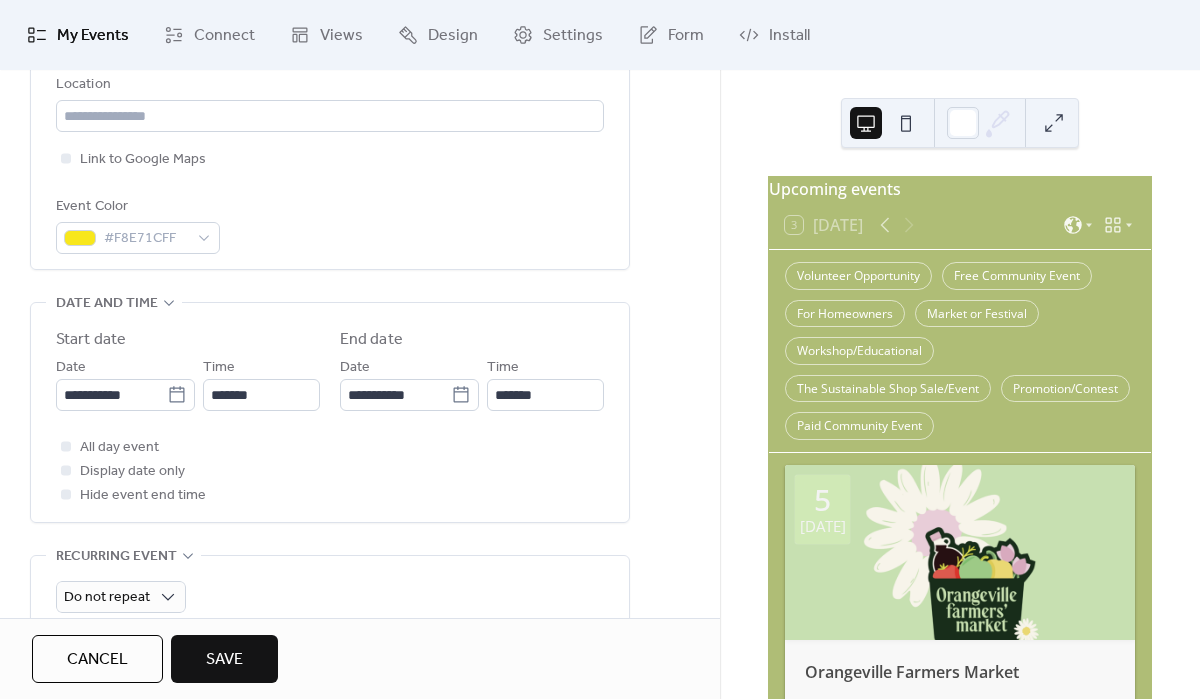 scroll, scrollTop: 596, scrollLeft: 0, axis: vertical 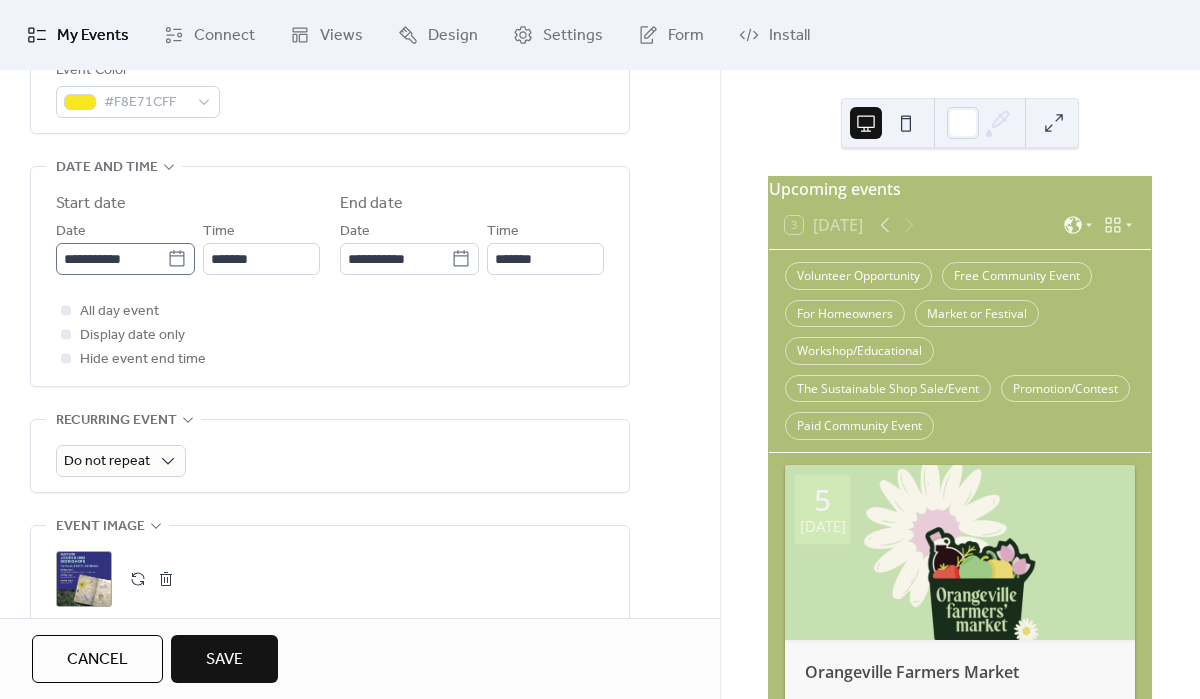 type on "**********" 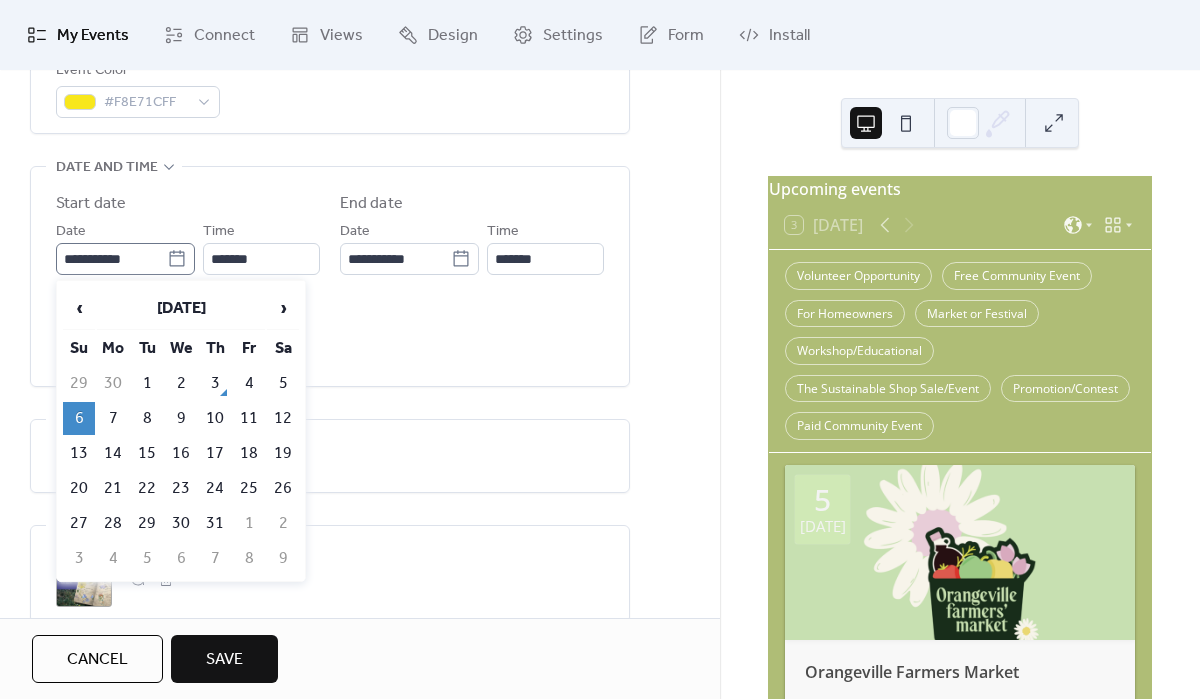 click 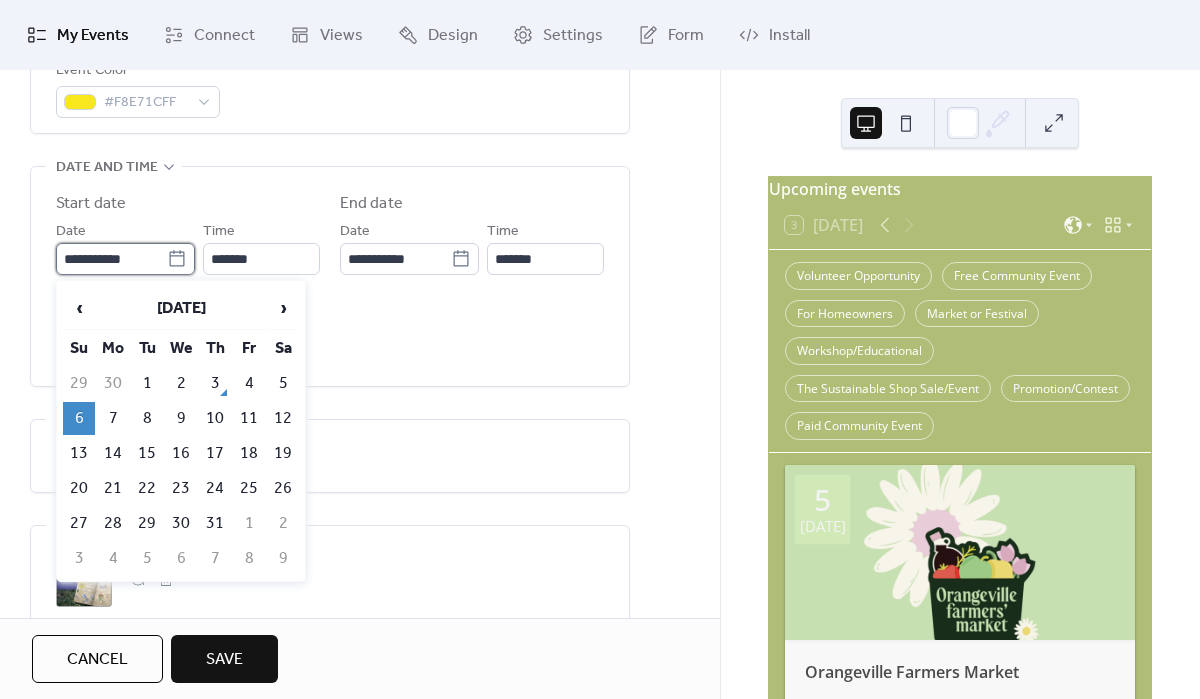 click on "**********" at bounding box center [111, 259] 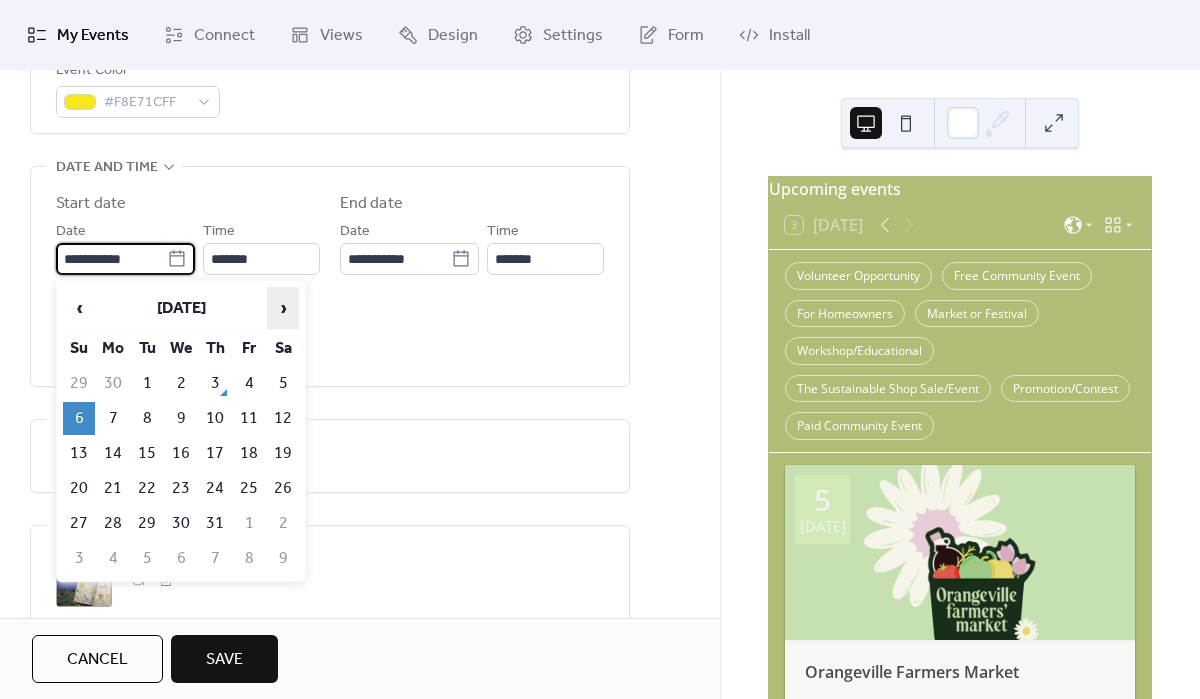 click on "›" at bounding box center [283, 308] 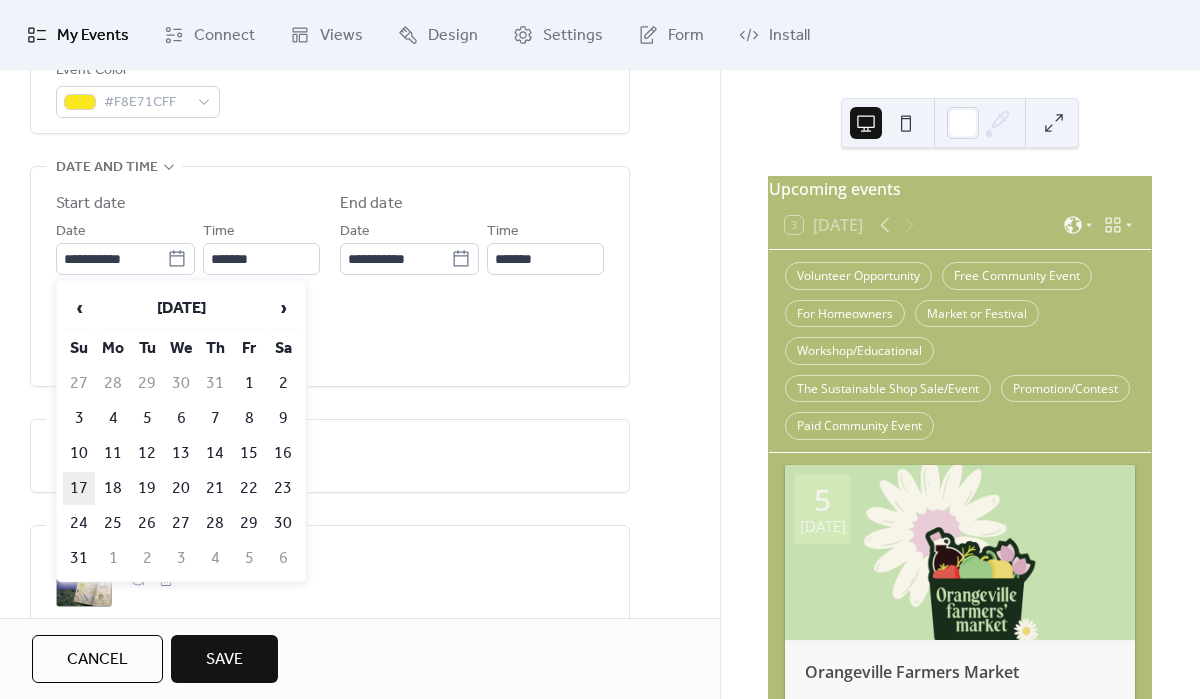 click on "17" at bounding box center [79, 488] 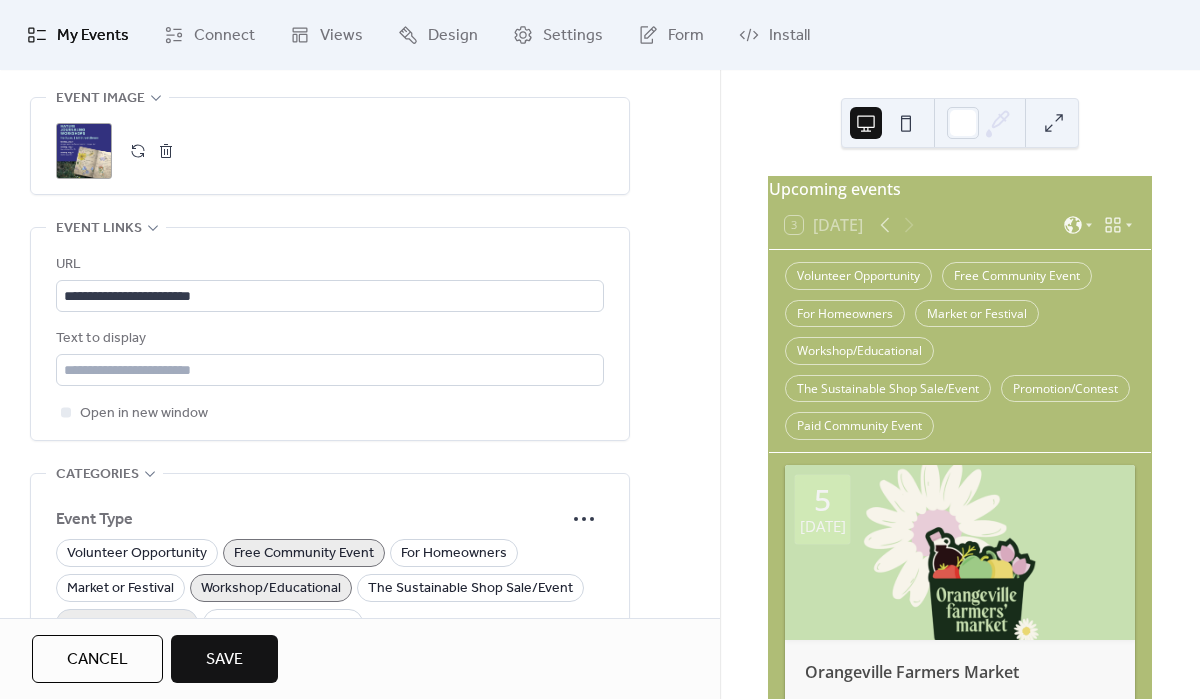 scroll, scrollTop: 1026, scrollLeft: 0, axis: vertical 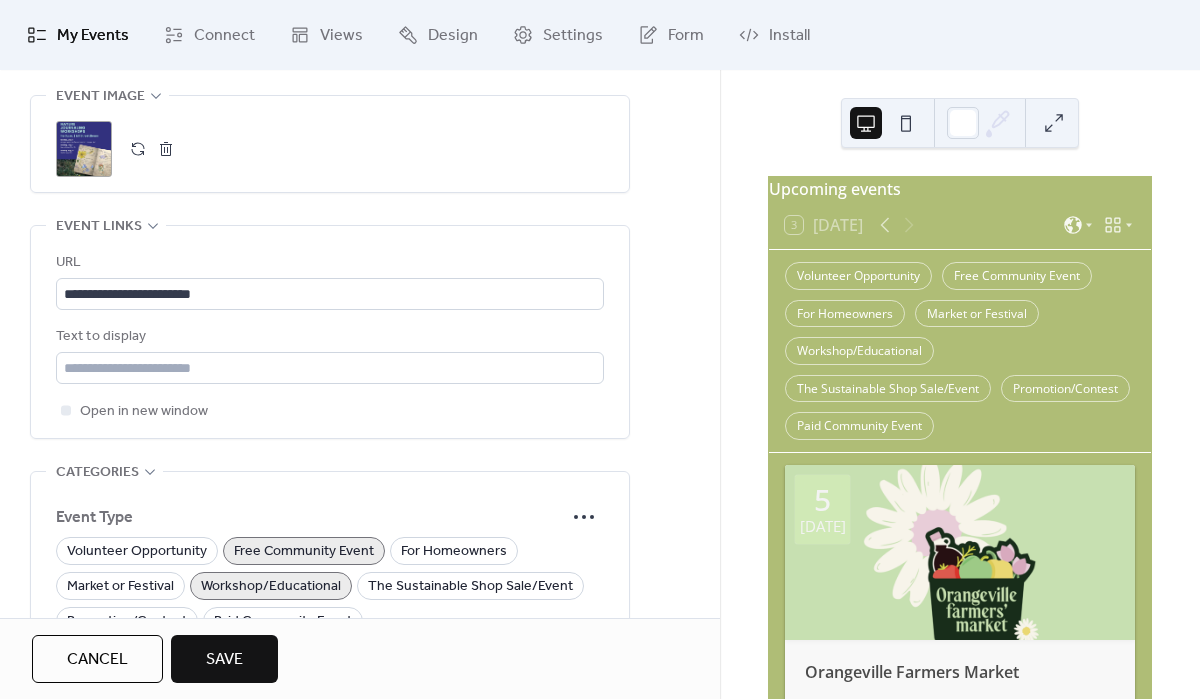 click on "Save" at bounding box center [224, 659] 